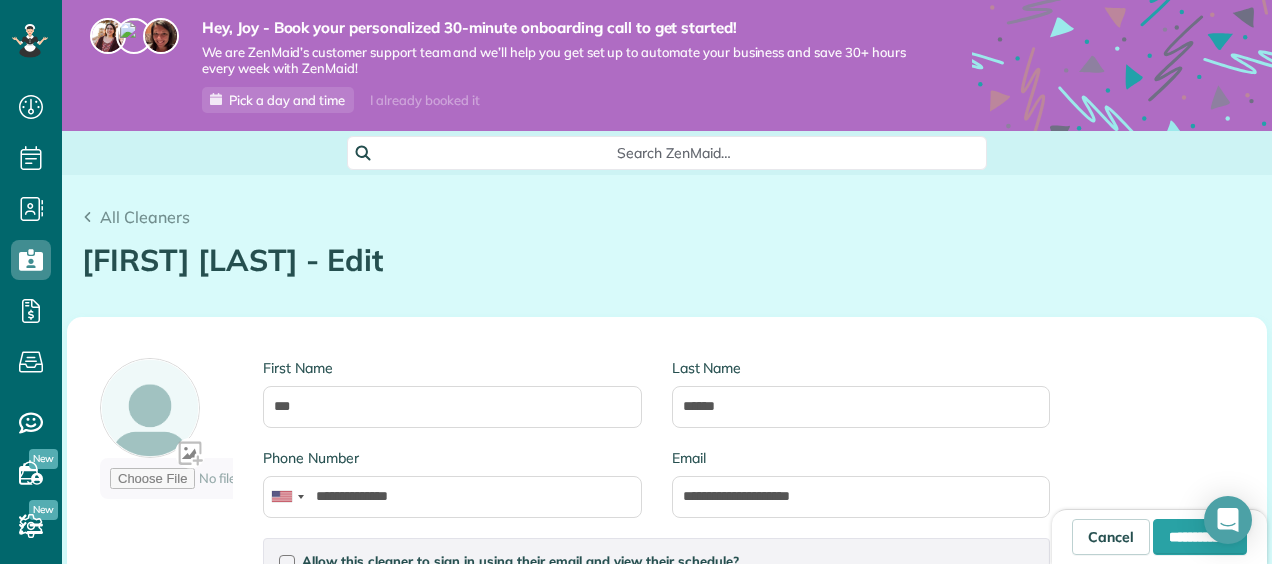 scroll, scrollTop: 0, scrollLeft: 0, axis: both 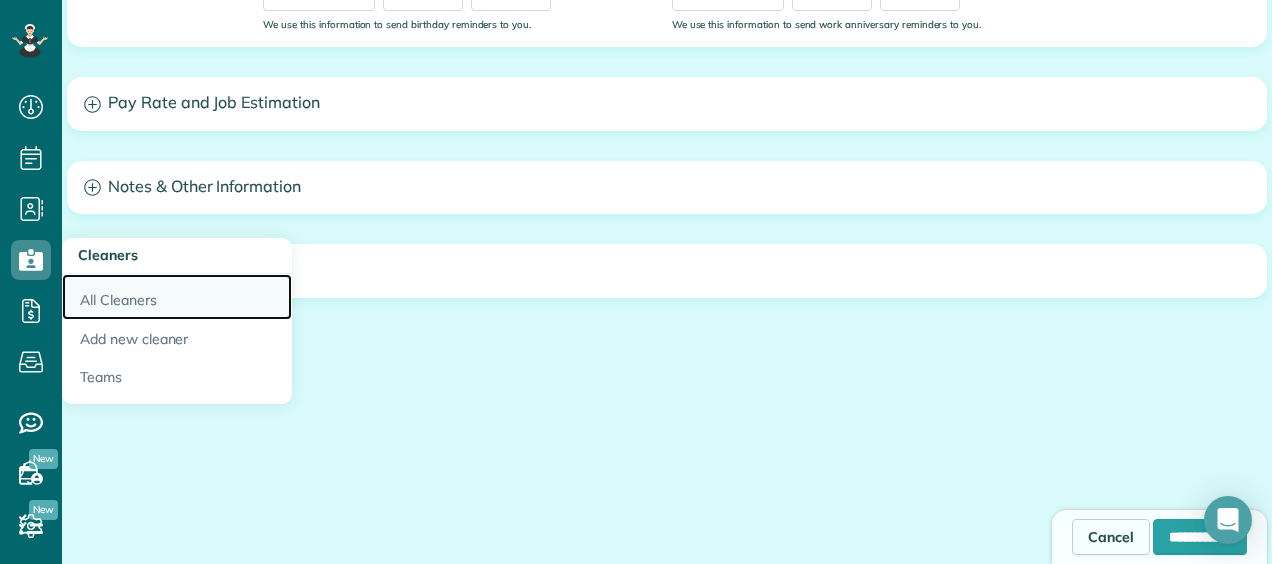 click on "All Cleaners" at bounding box center [177, 297] 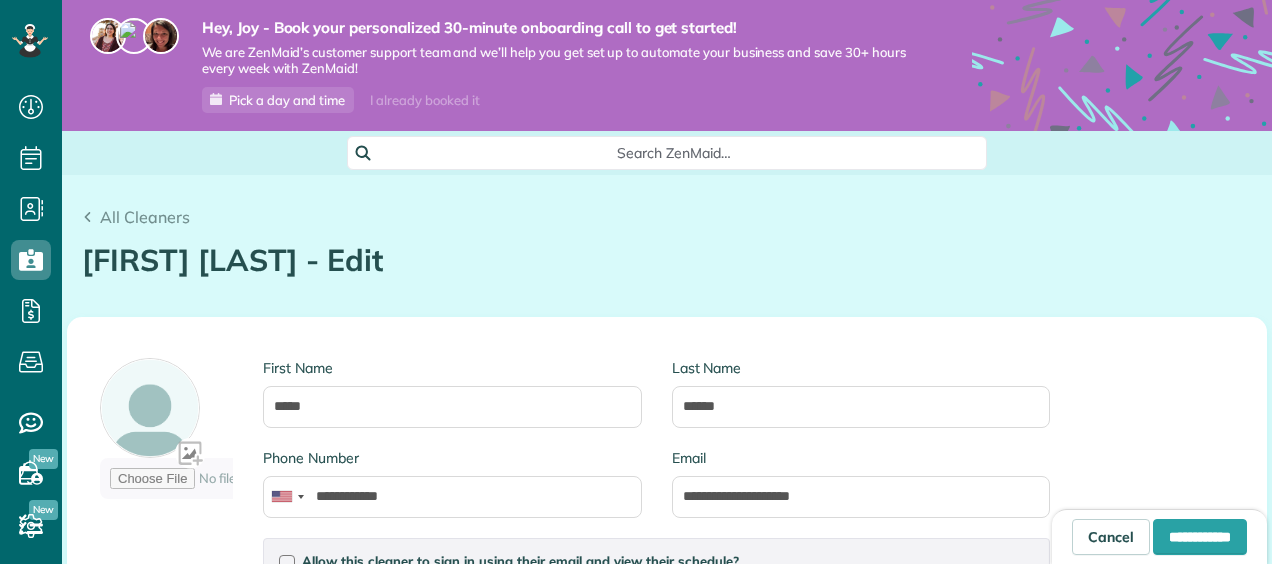 type on "**********" 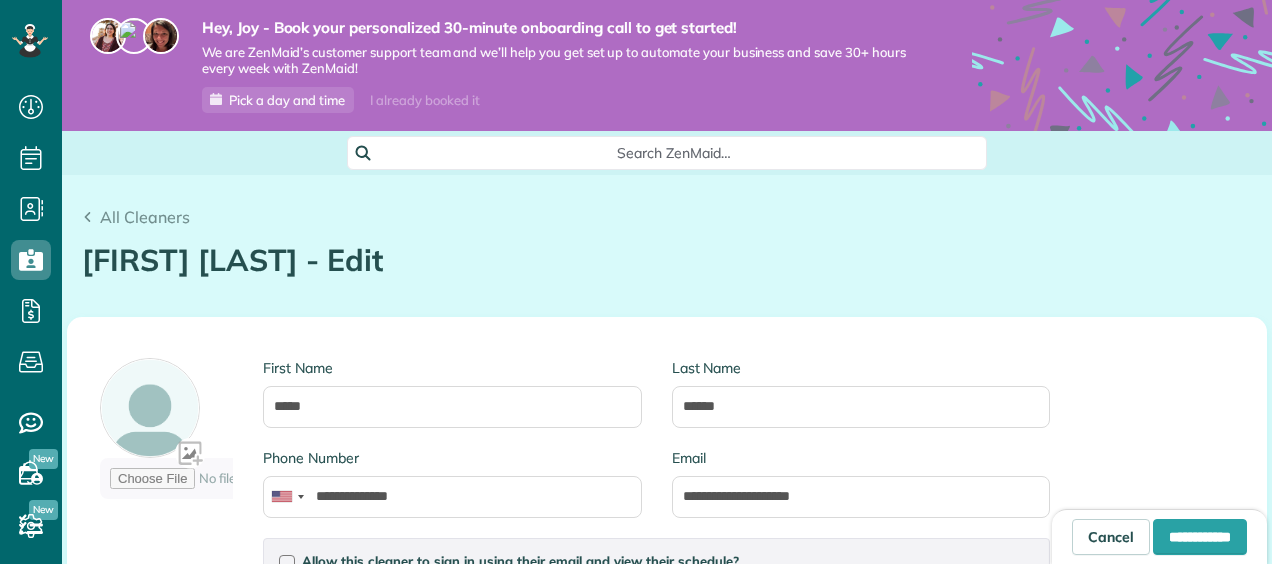 scroll, scrollTop: 0, scrollLeft: 0, axis: both 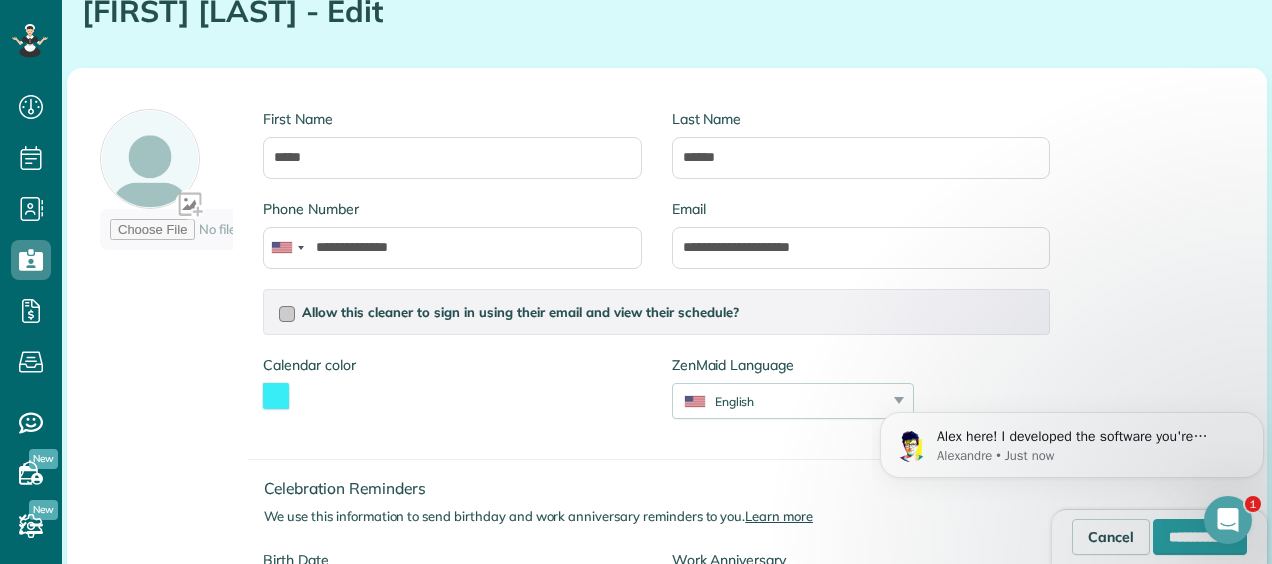 click at bounding box center [287, 314] 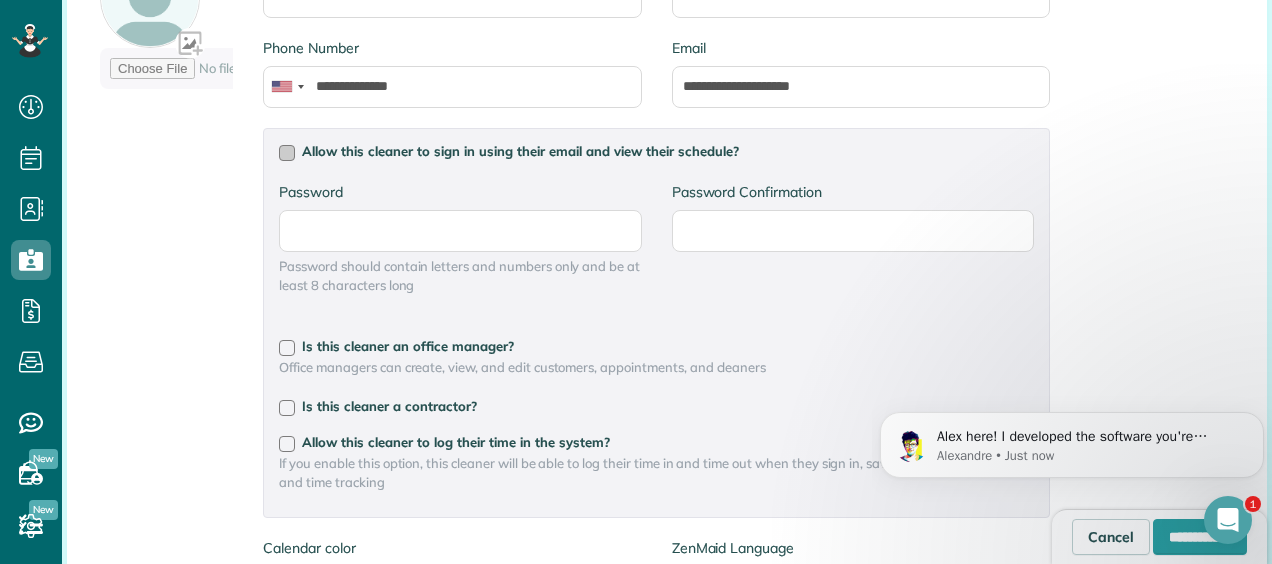 scroll, scrollTop: 411, scrollLeft: 0, axis: vertical 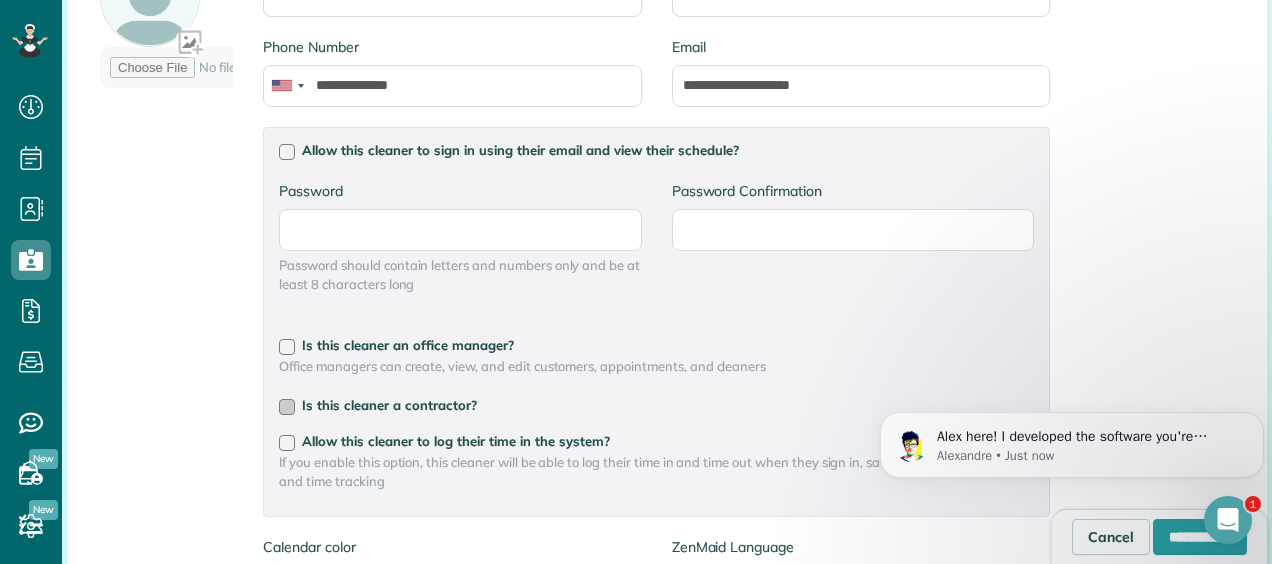 click at bounding box center (287, 407) 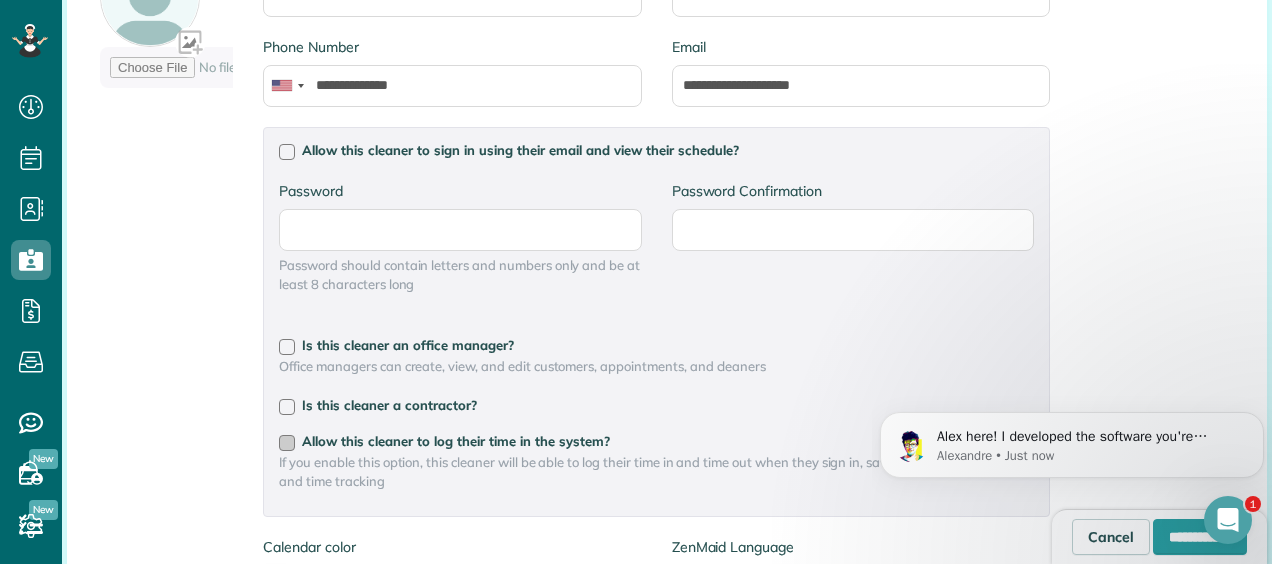 click at bounding box center [287, 443] 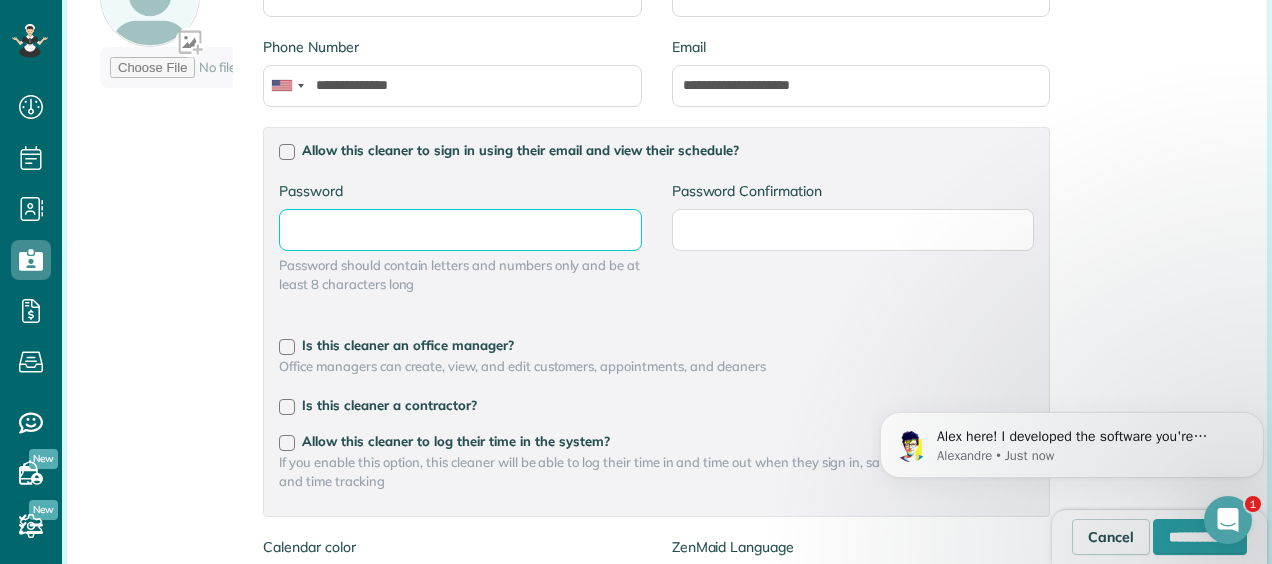 click on "Password" at bounding box center [0, 0] 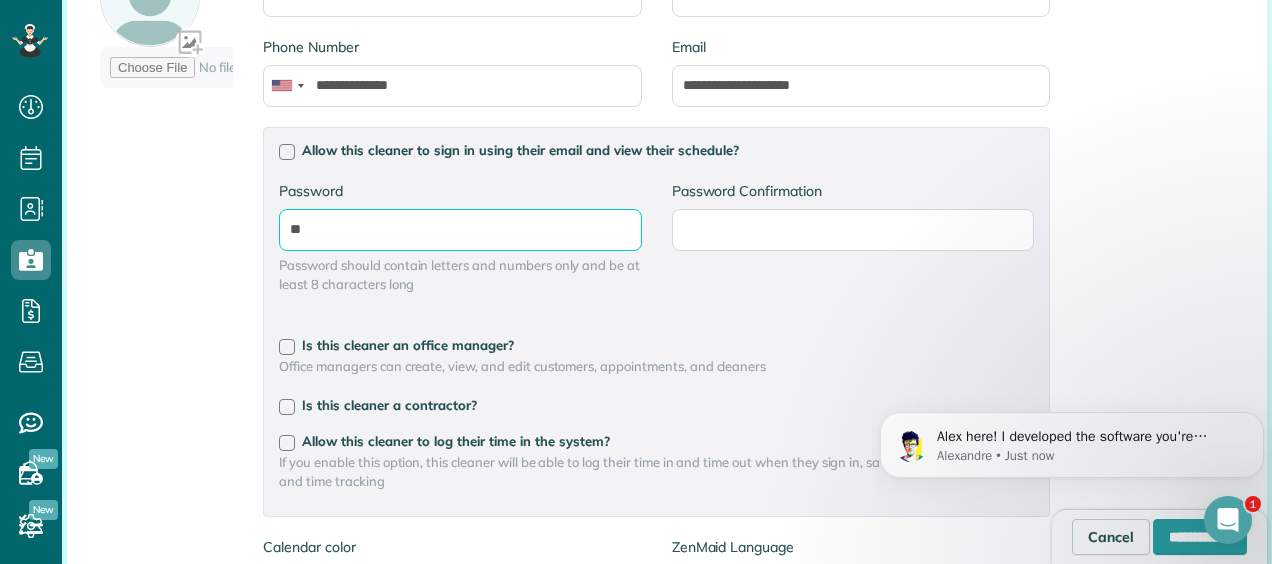 type on "*" 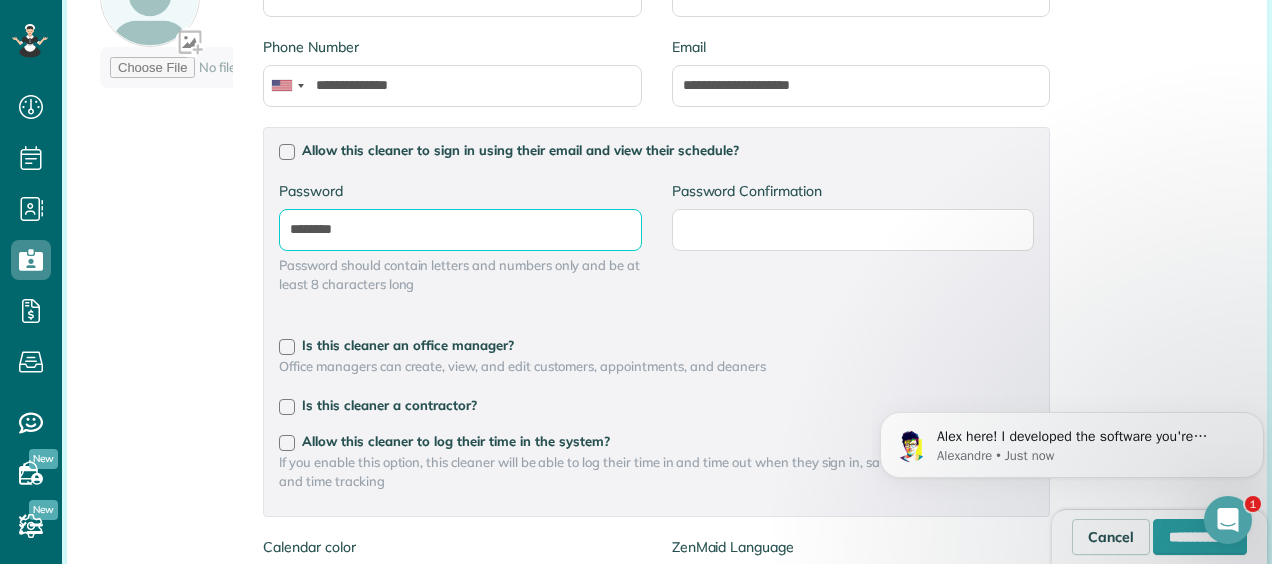 type on "********" 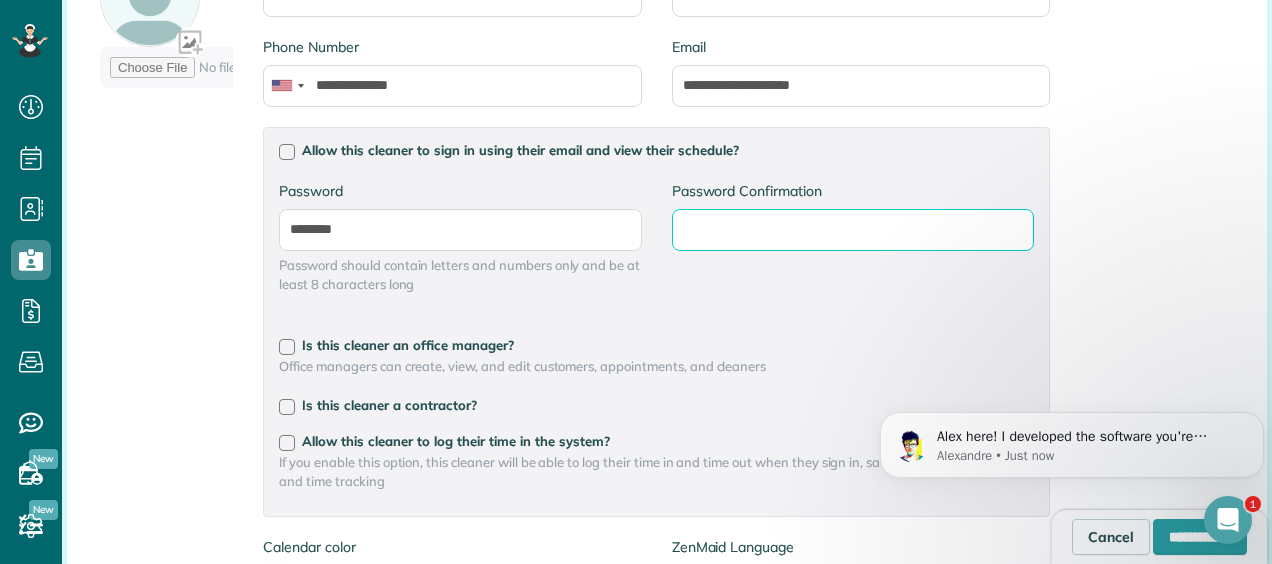 click on "Password Confirmation" at bounding box center [0, 0] 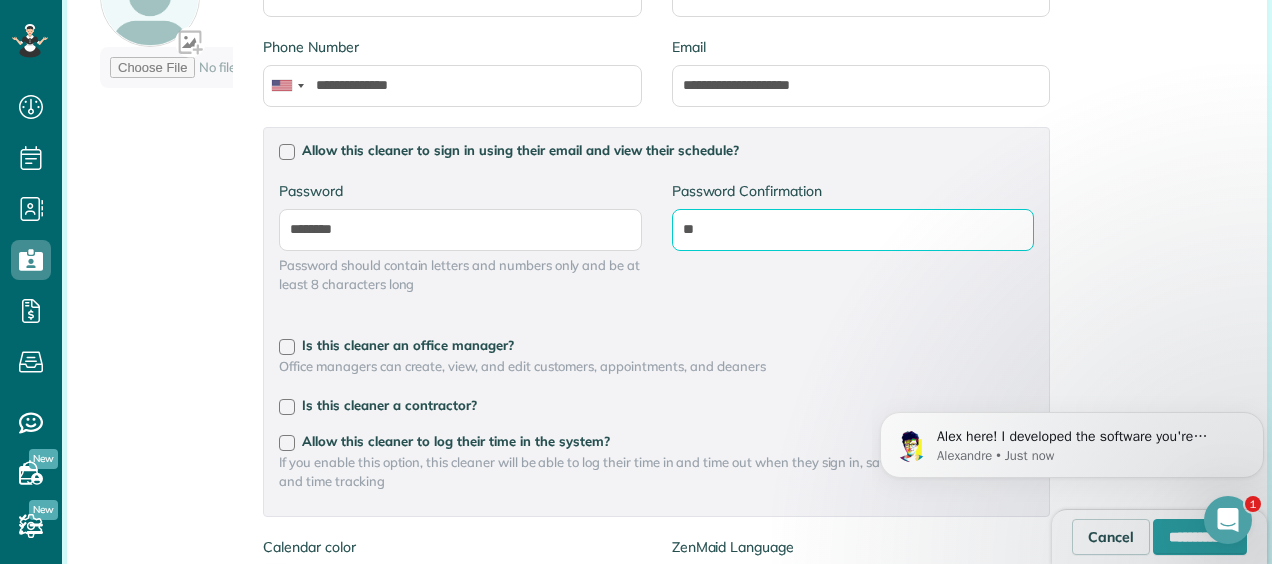 type on "*" 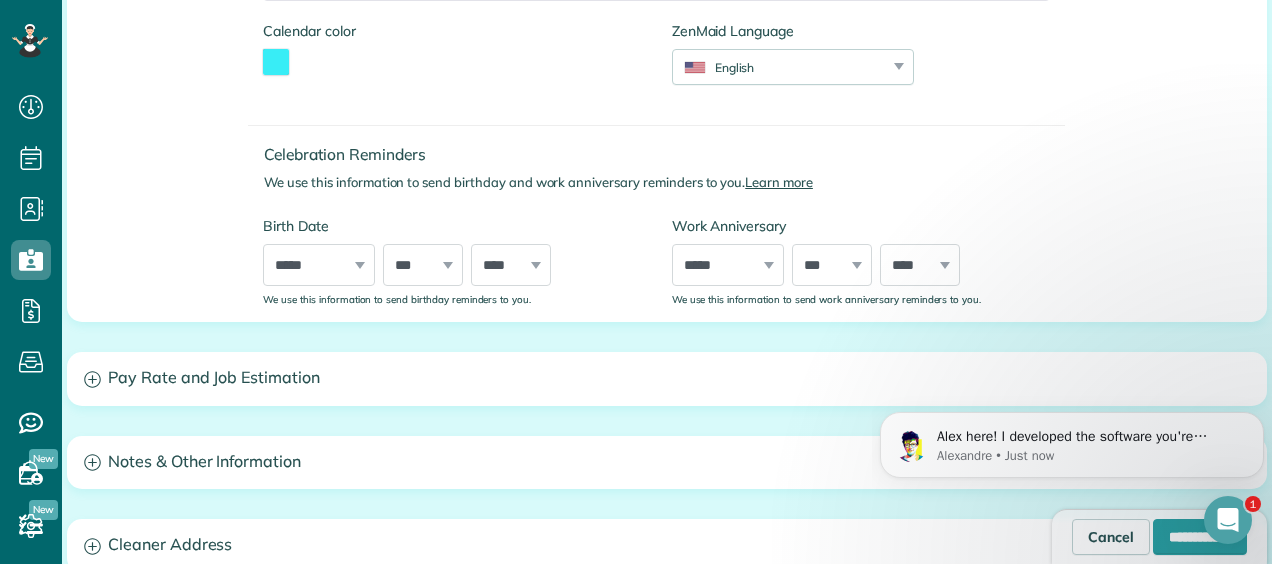 scroll, scrollTop: 926, scrollLeft: 0, axis: vertical 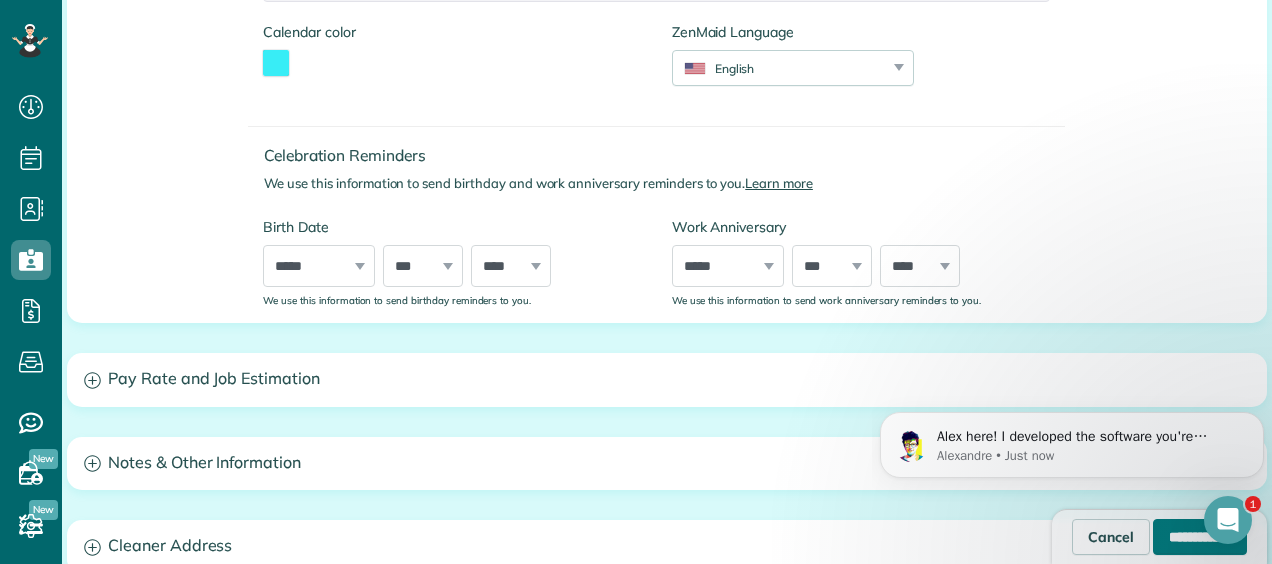 type on "********" 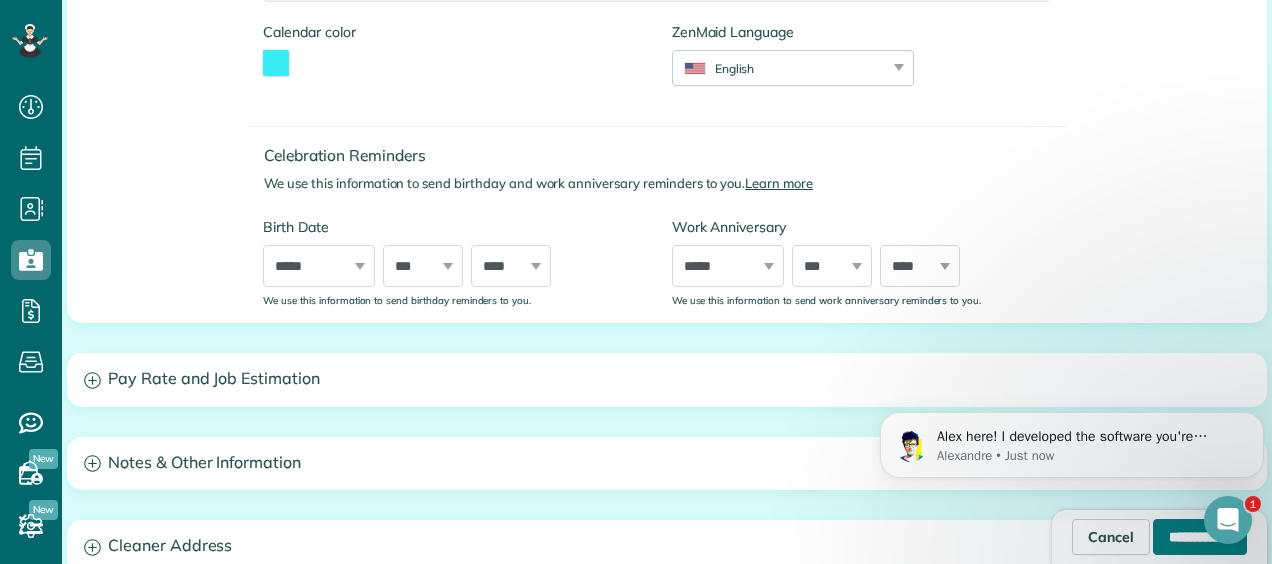 click on "**********" at bounding box center (1200, 537) 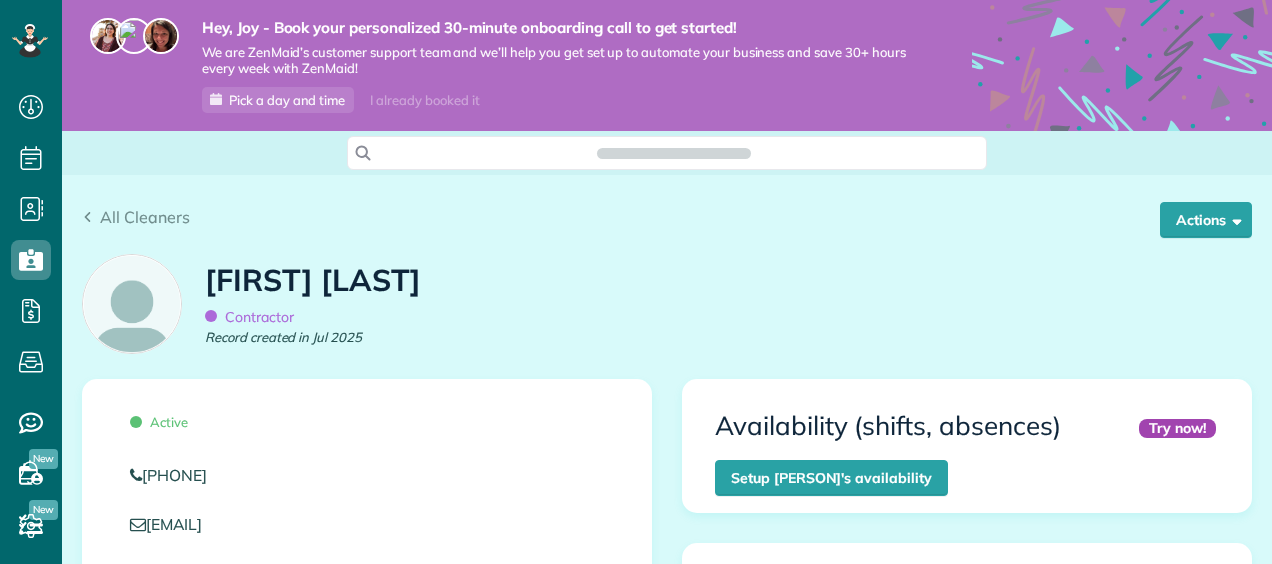 scroll, scrollTop: 0, scrollLeft: 0, axis: both 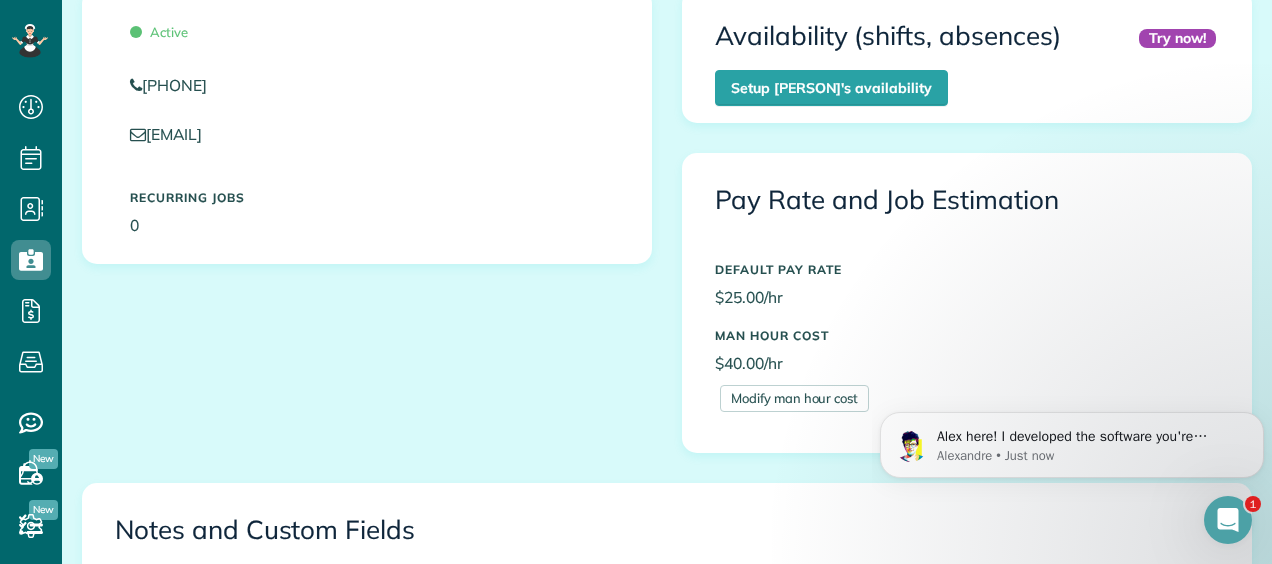 drag, startPoint x: 940, startPoint y: 184, endPoint x: 366, endPoint y: 343, distance: 595.6148 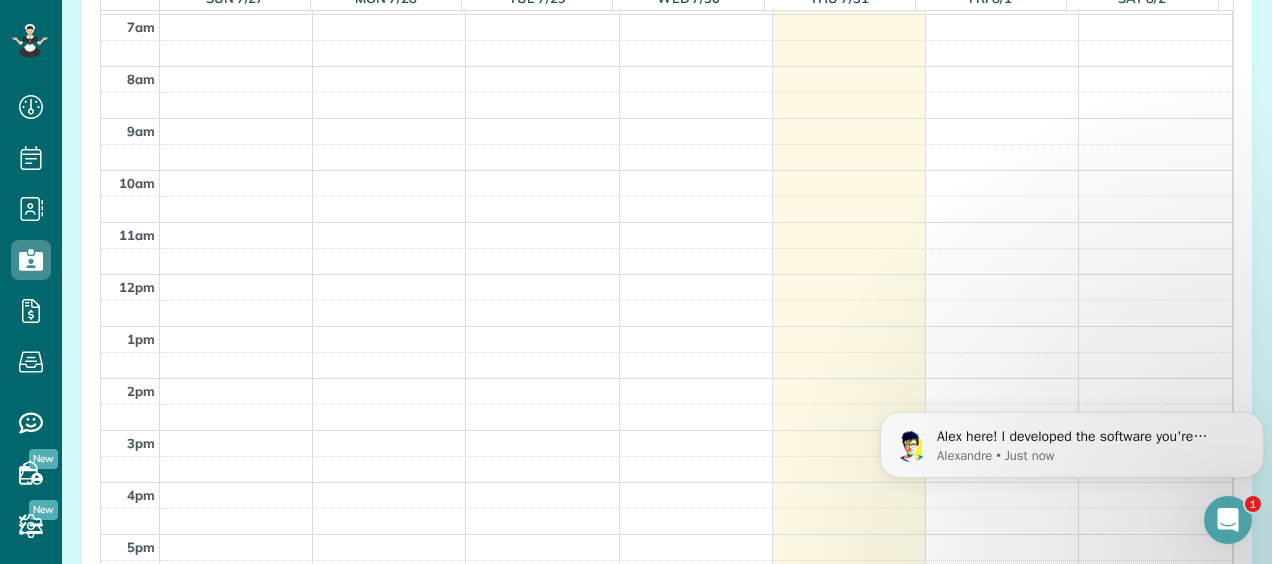 scroll, scrollTop: 1612, scrollLeft: 0, axis: vertical 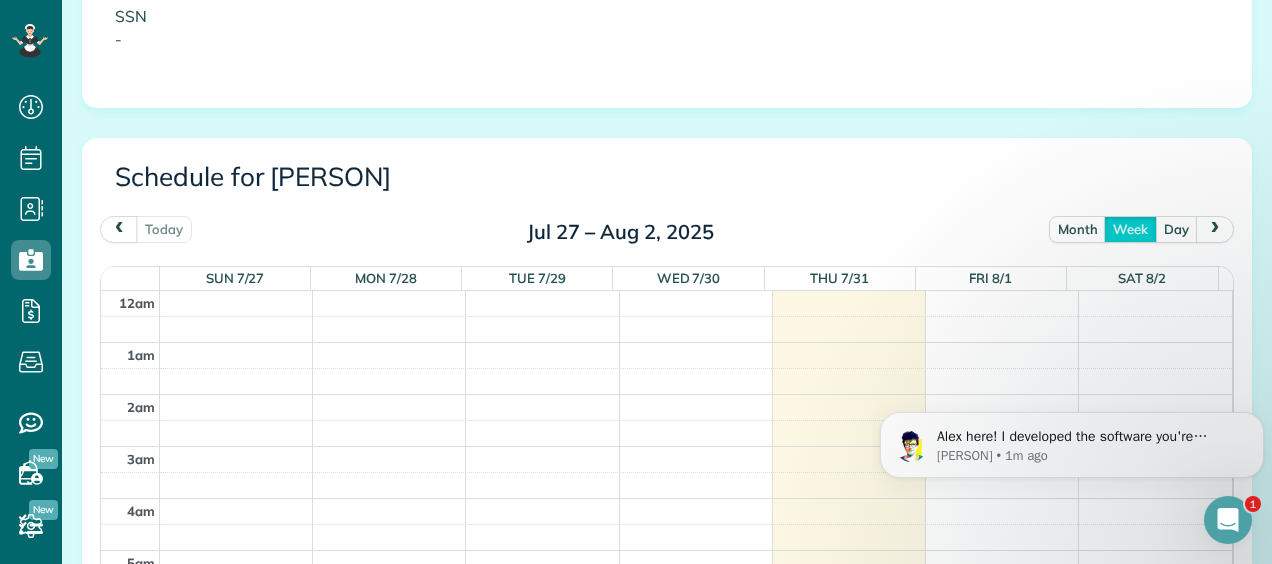drag, startPoint x: 366, startPoint y: 343, endPoint x: 256, endPoint y: 192, distance: 186.8181 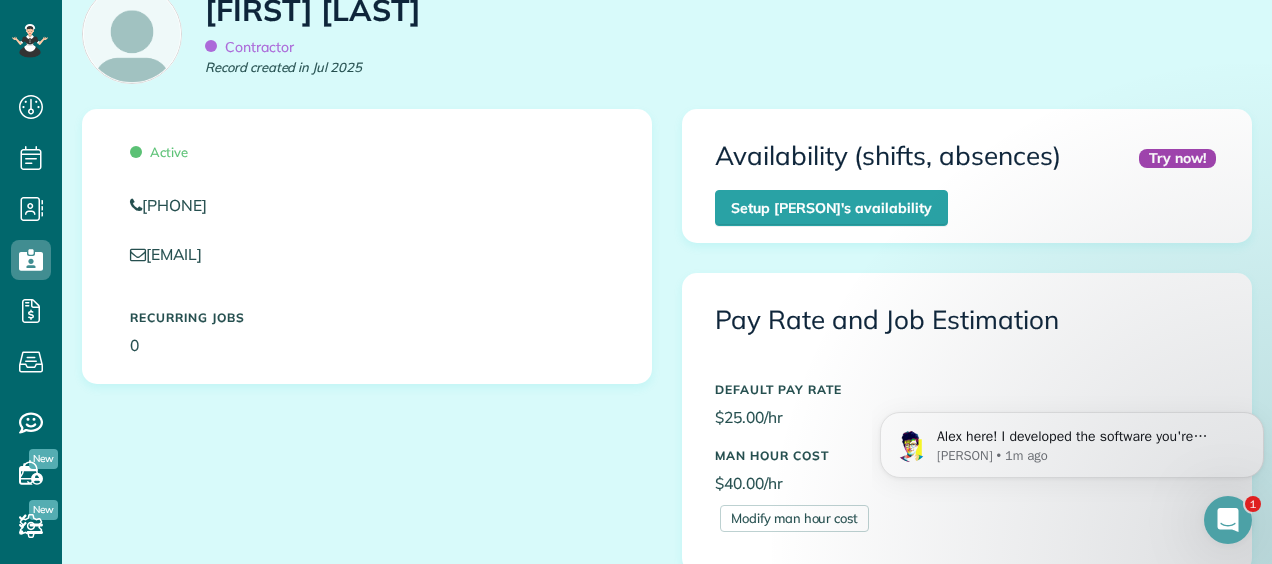 scroll, scrollTop: 269, scrollLeft: 0, axis: vertical 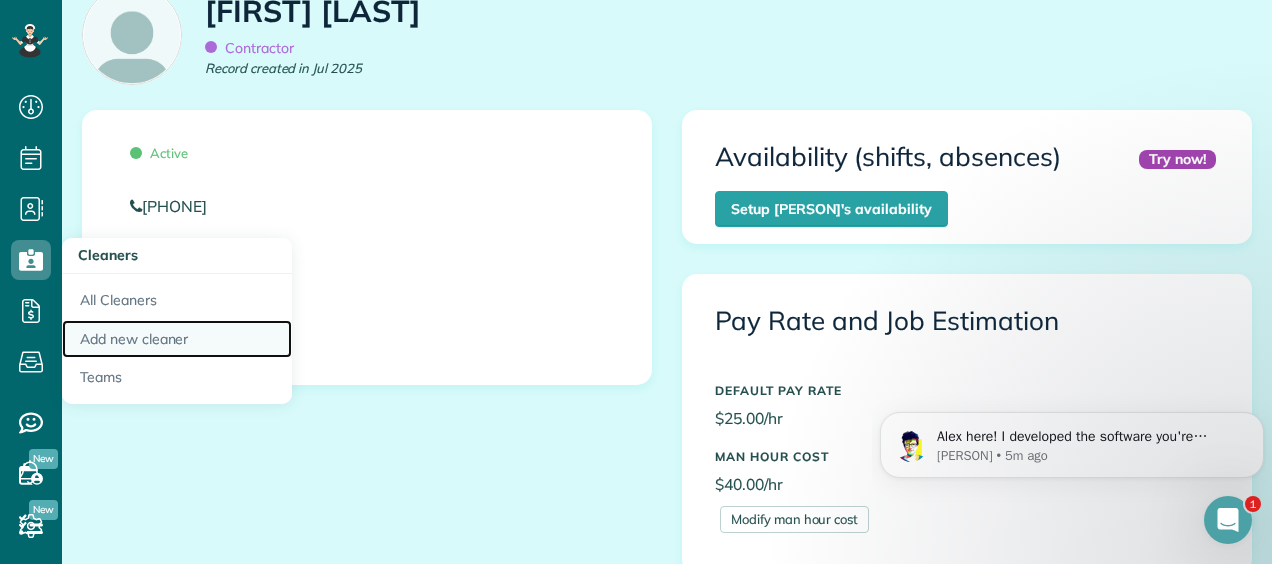 click on "Add new cleaner" at bounding box center [177, 339] 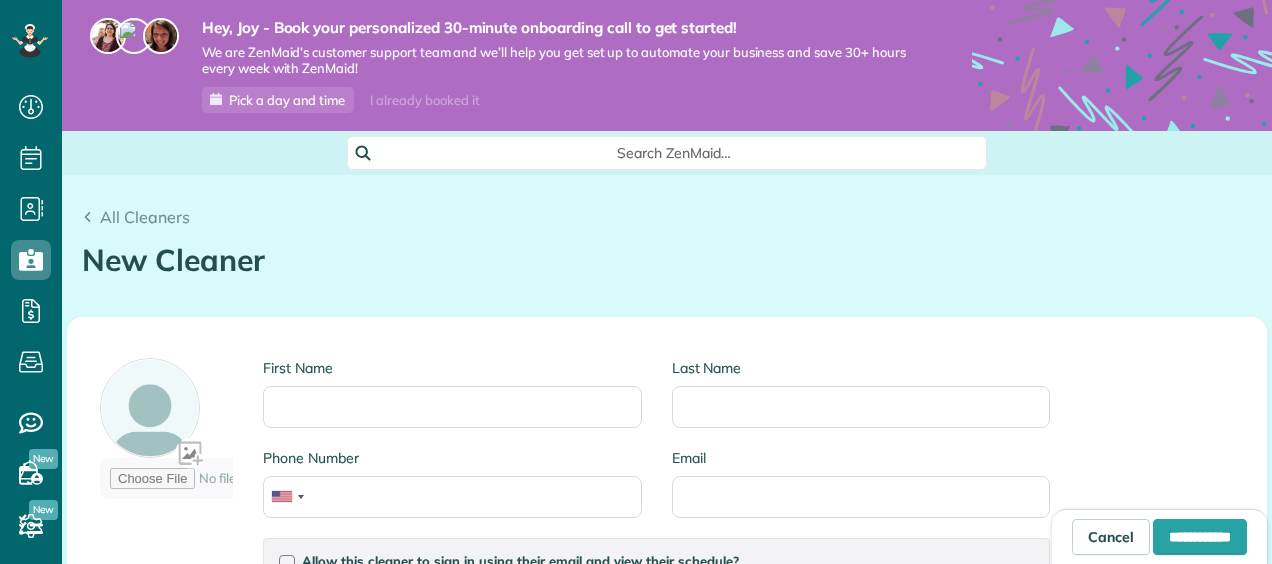 click on "First Name" at bounding box center [452, 403] 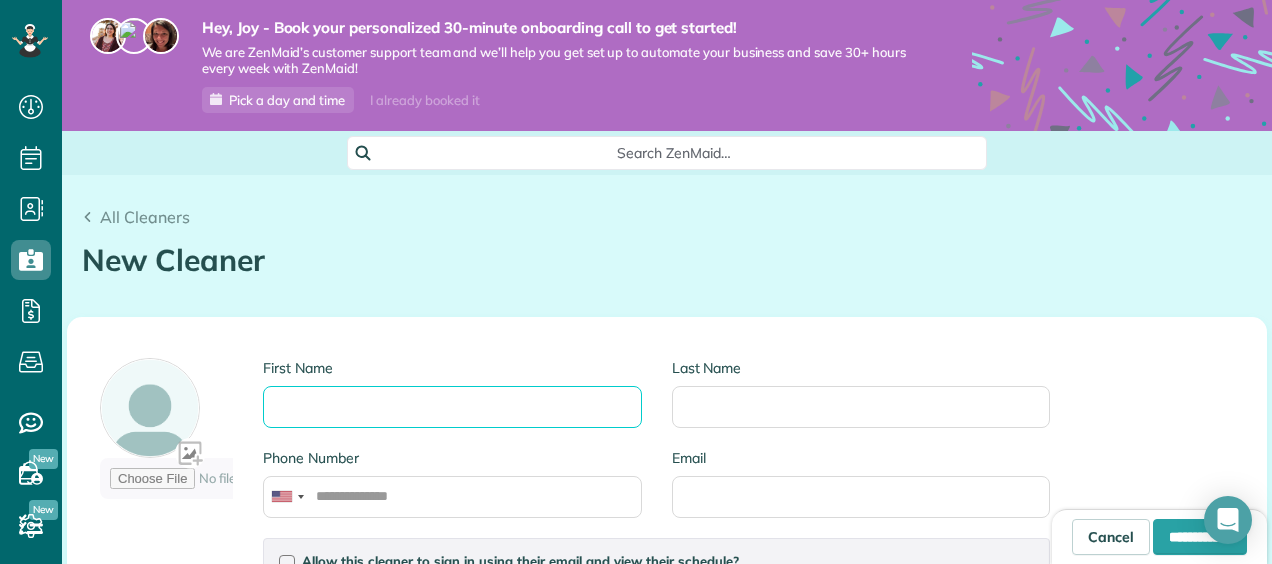 click on "First Name" at bounding box center [452, 407] 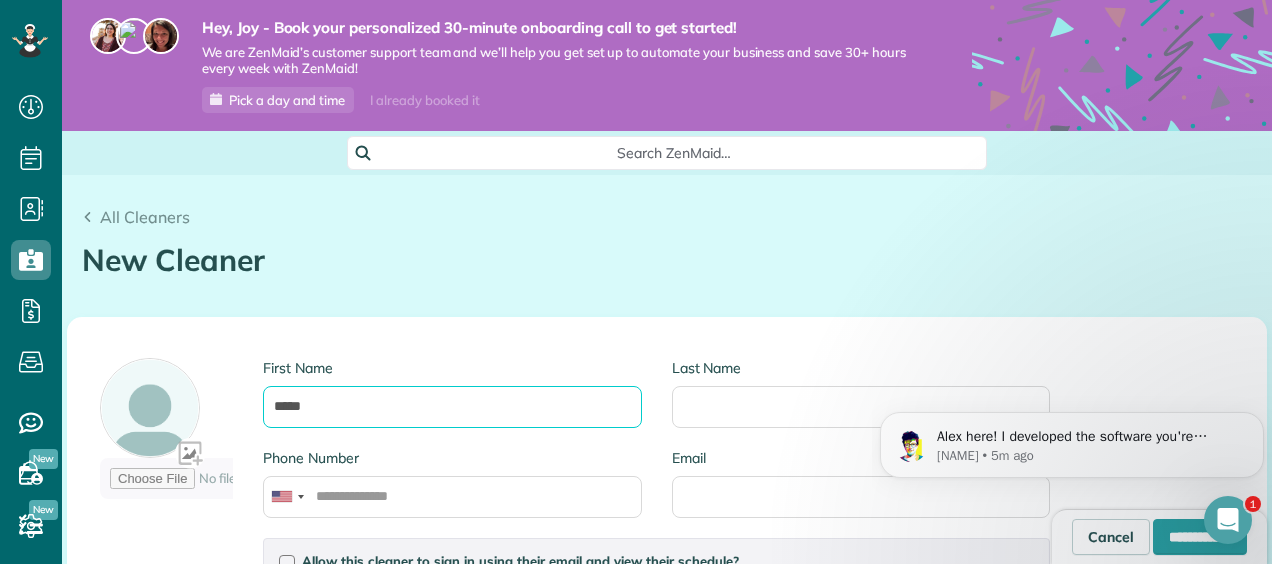scroll, scrollTop: 0, scrollLeft: 0, axis: both 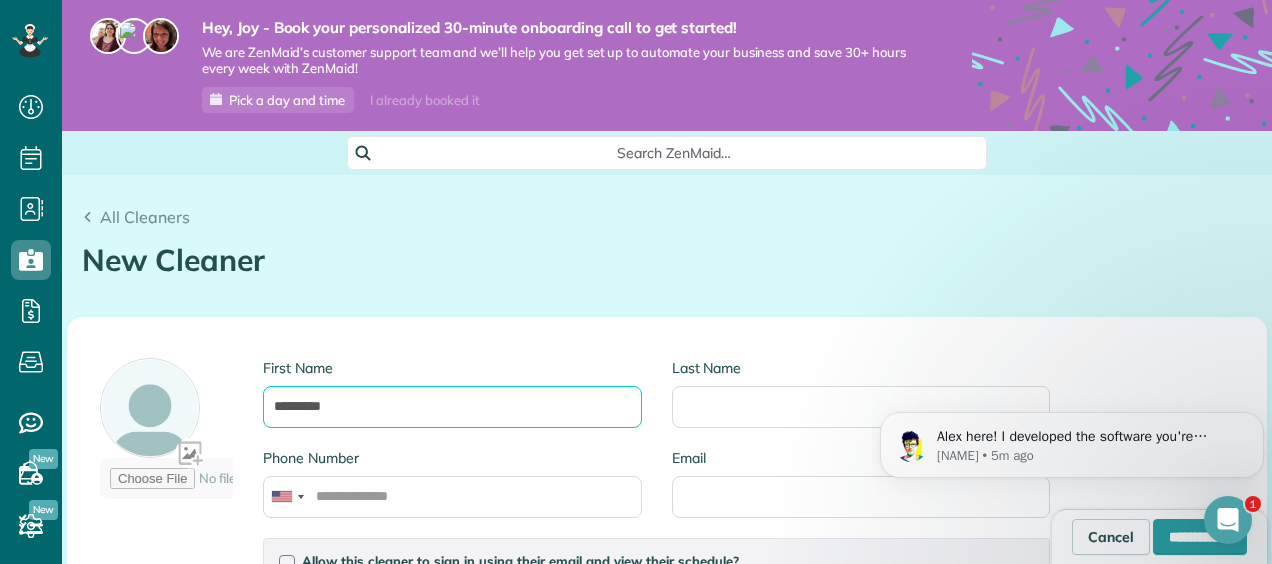 type on "*********" 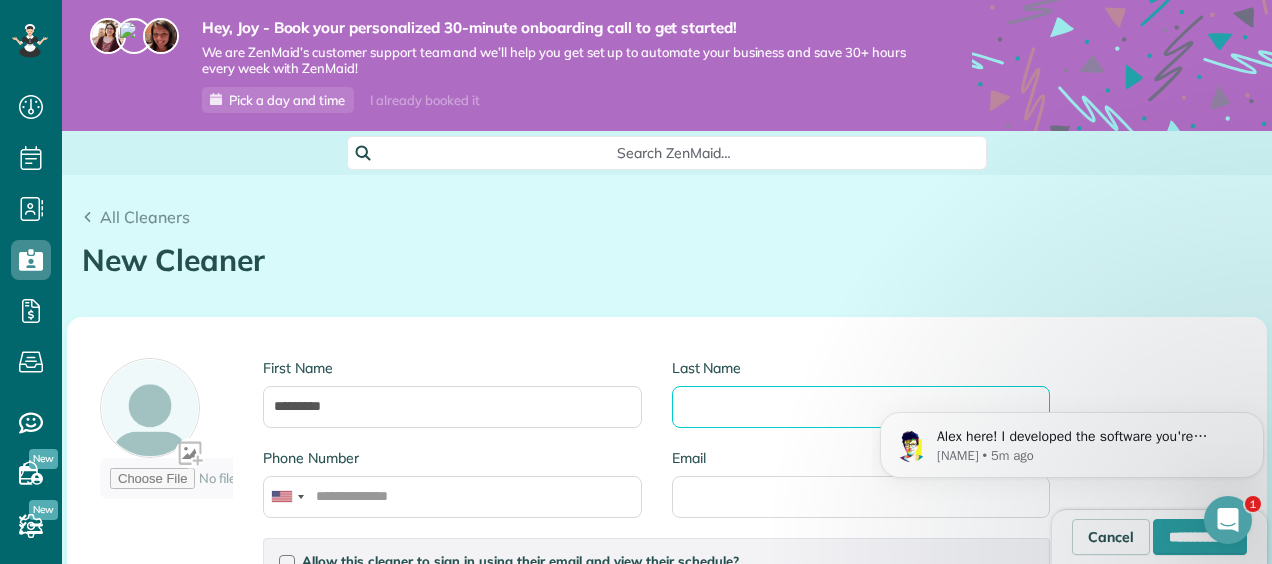 type on "*" 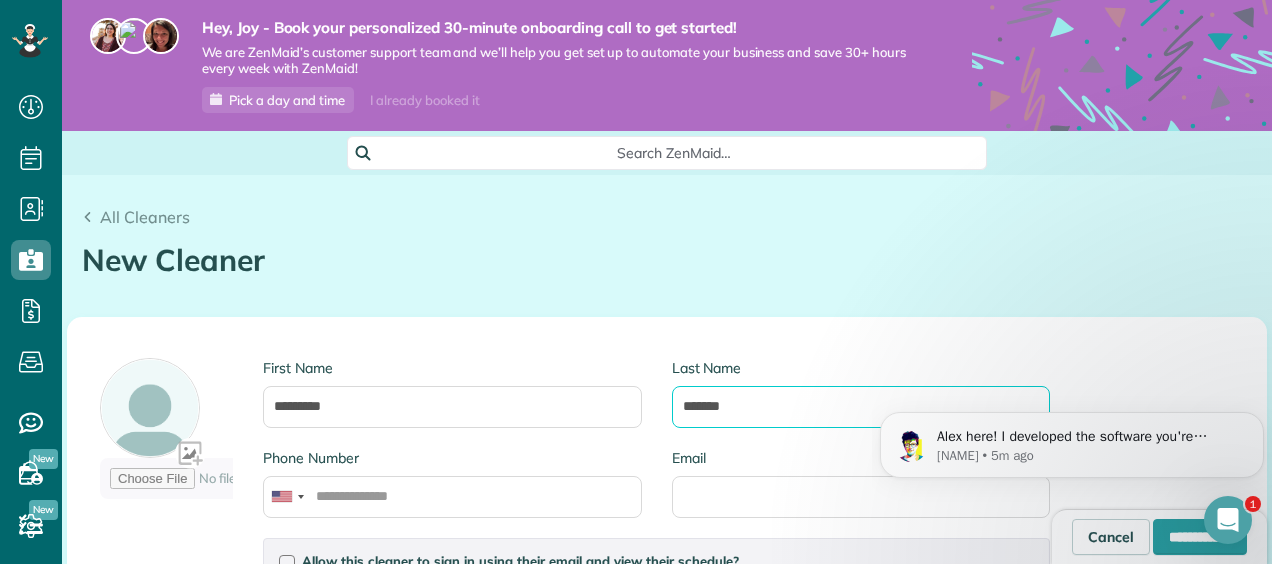 type on "*******" 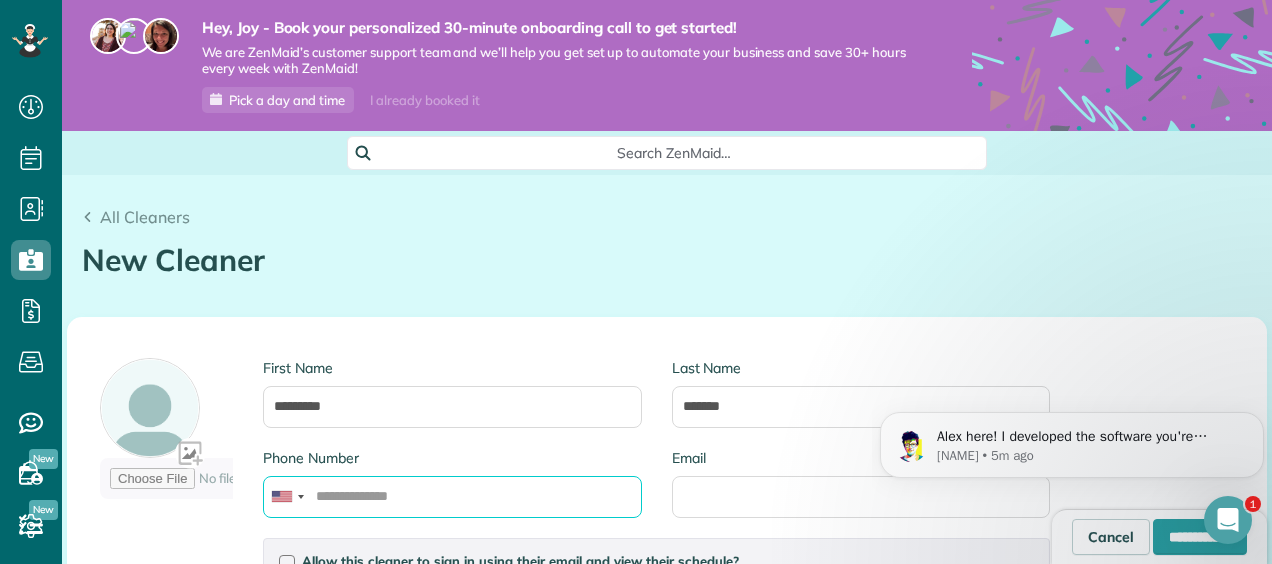 click on "Phone Number" at bounding box center (452, 497) 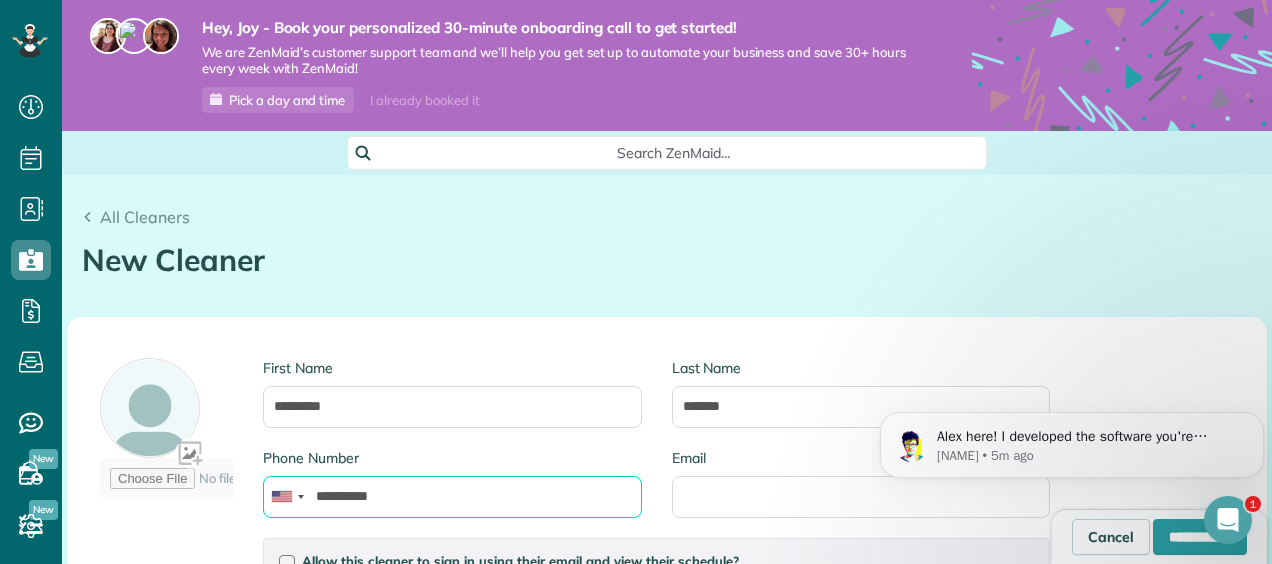 type on "**********" 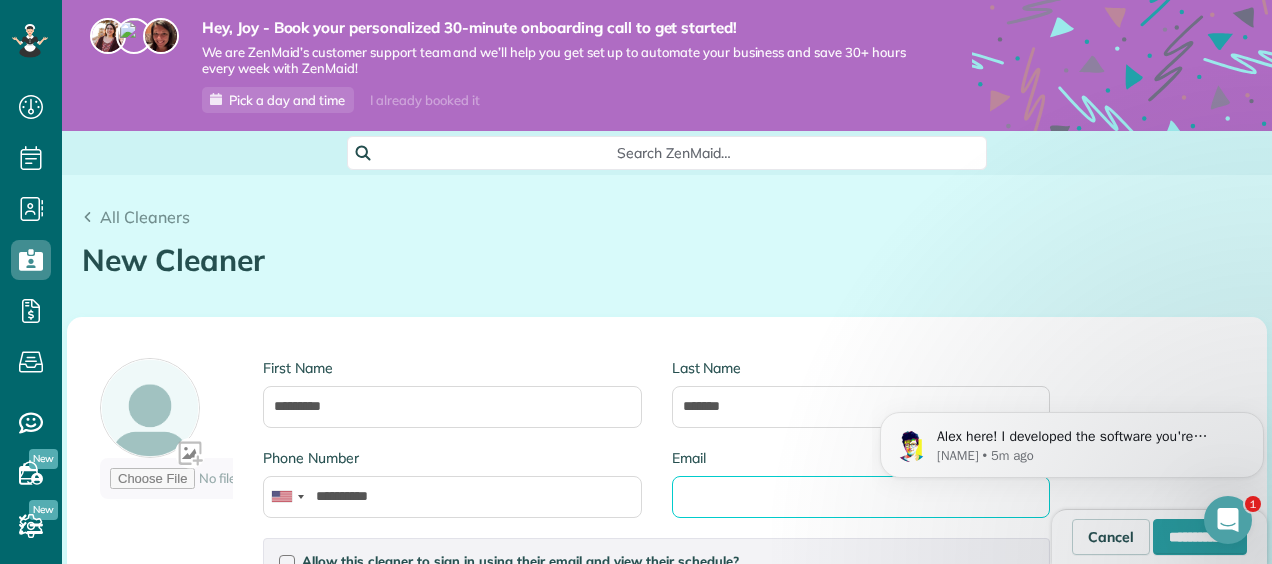 click on "Email" at bounding box center (861, 497) 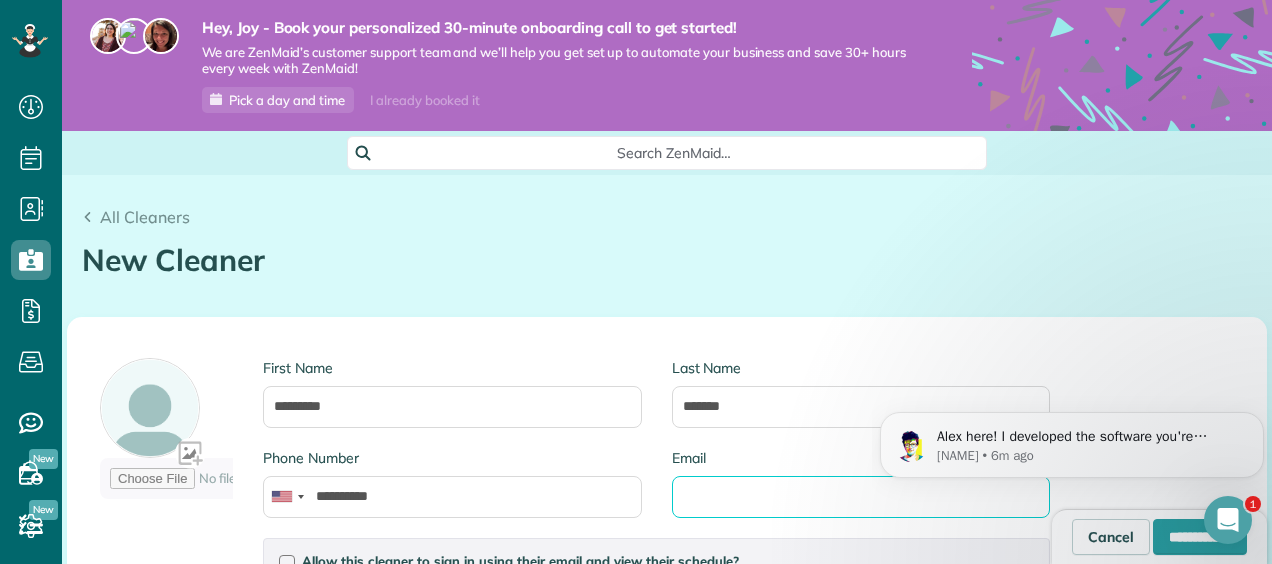 click on "Email" at bounding box center [861, 497] 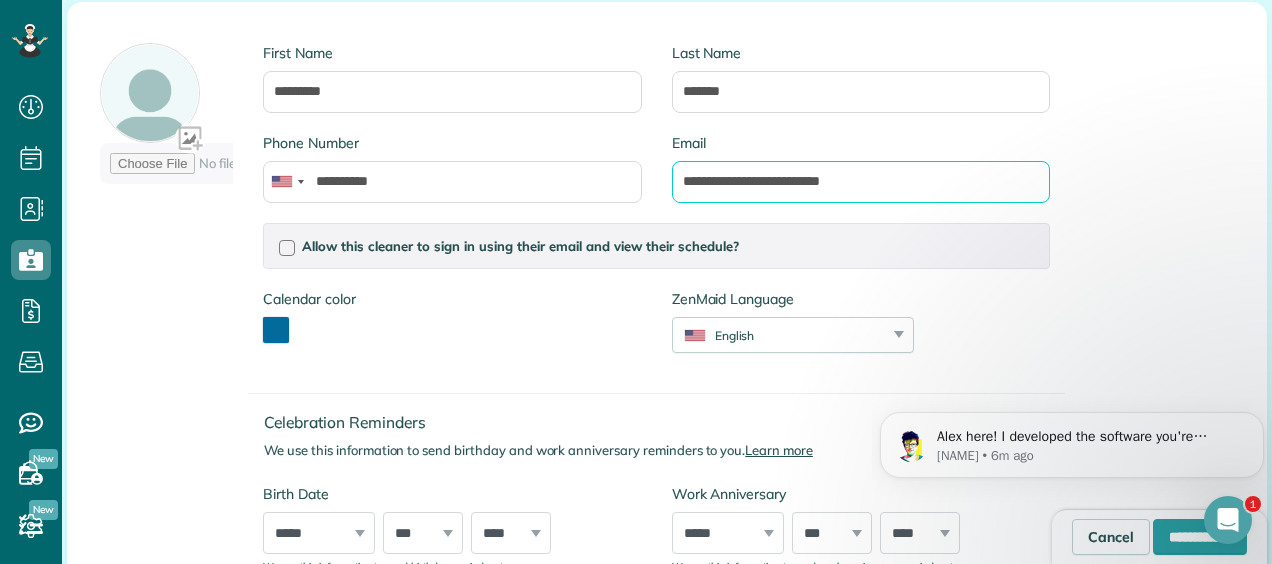 scroll, scrollTop: 324, scrollLeft: 0, axis: vertical 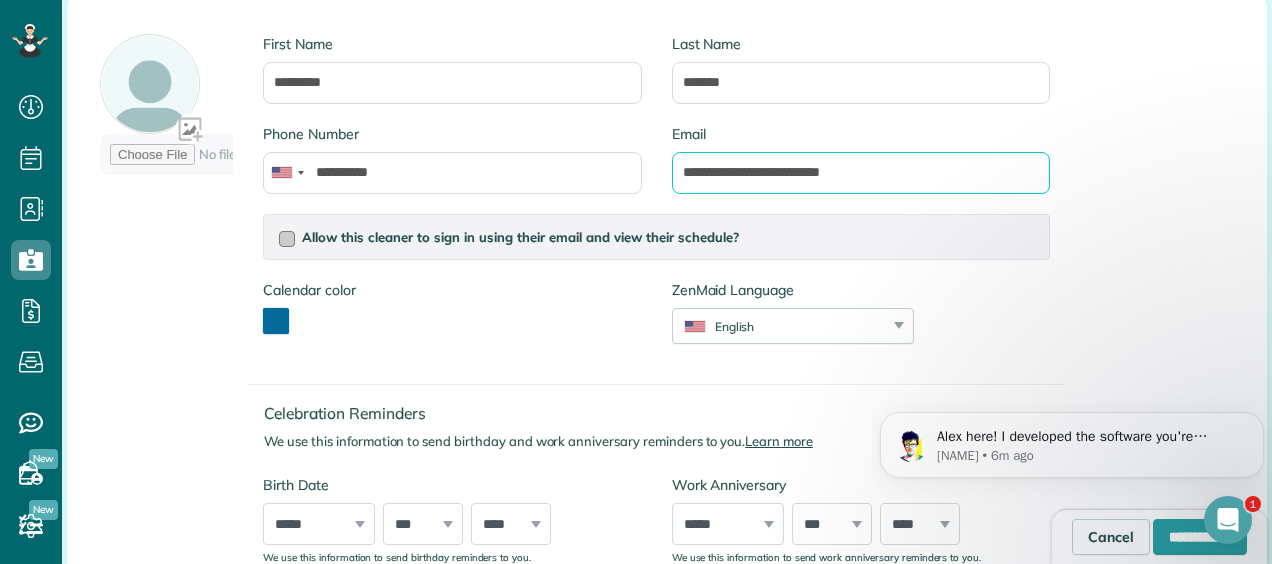 type on "**********" 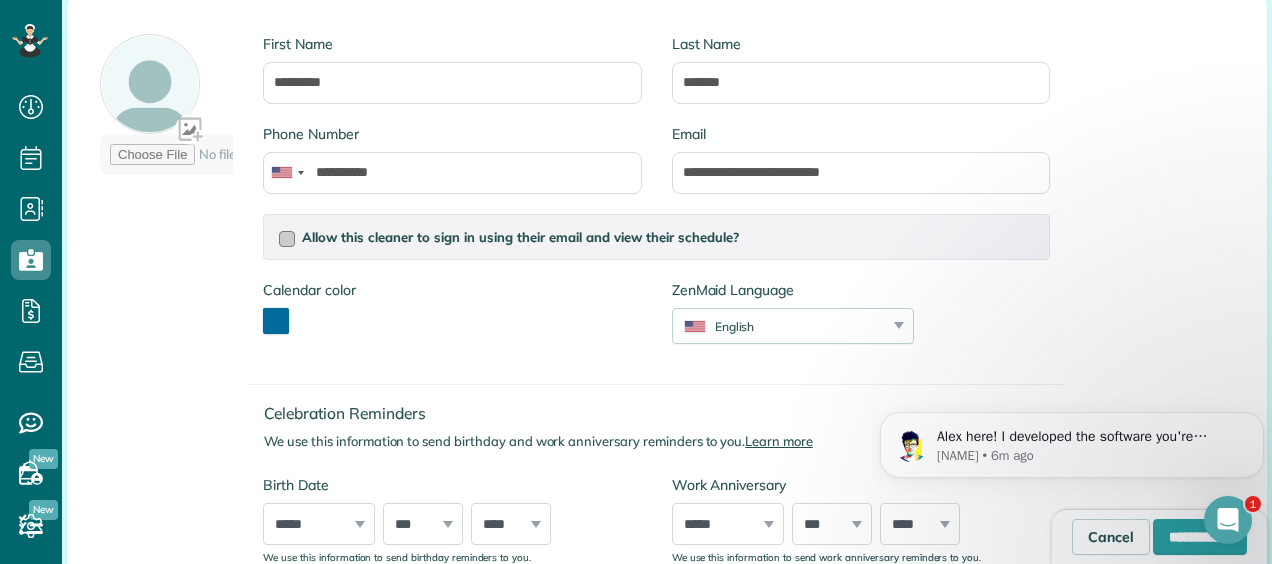 click on "Allow this cleaner to sign in using their email and view their schedule?" at bounding box center [656, 237] 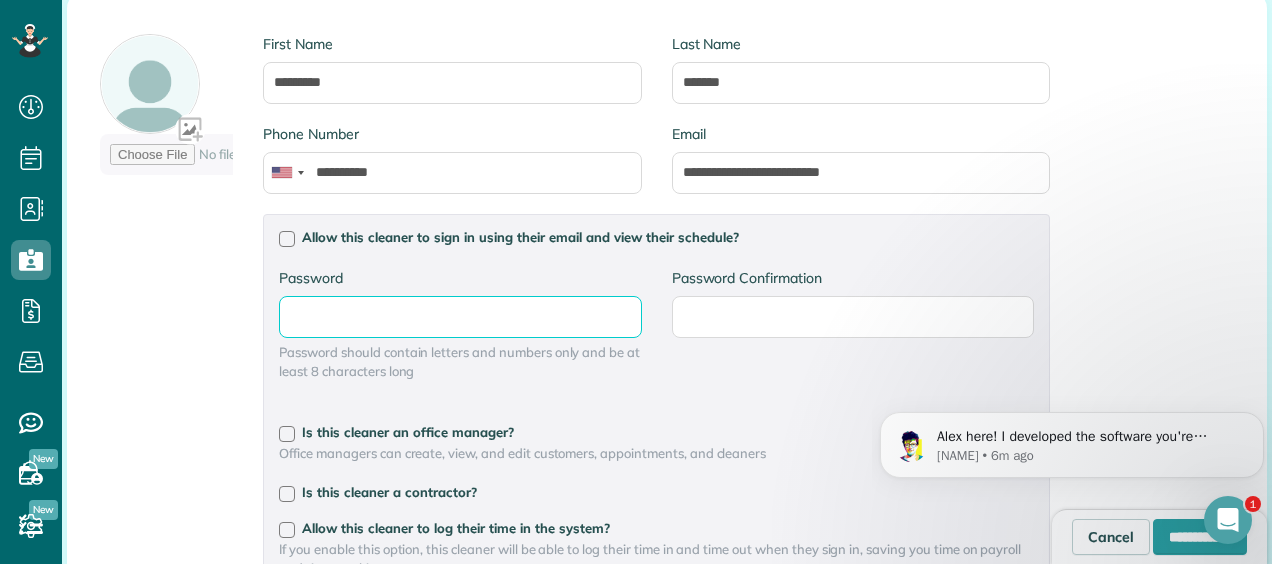 click on "Password" at bounding box center [0, 0] 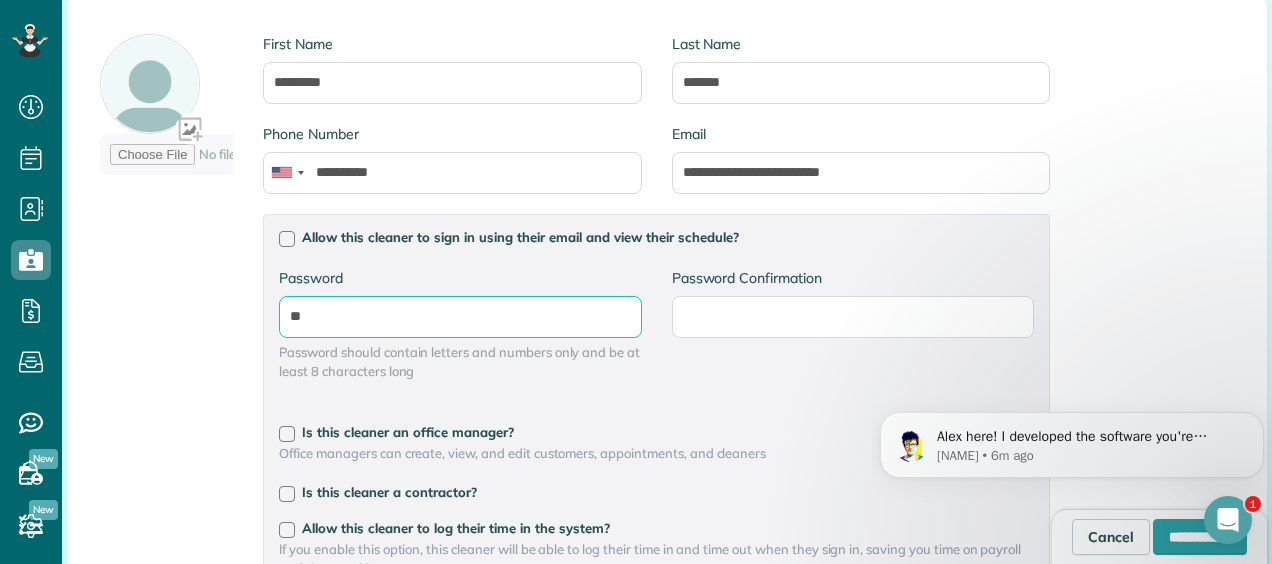 type on "*" 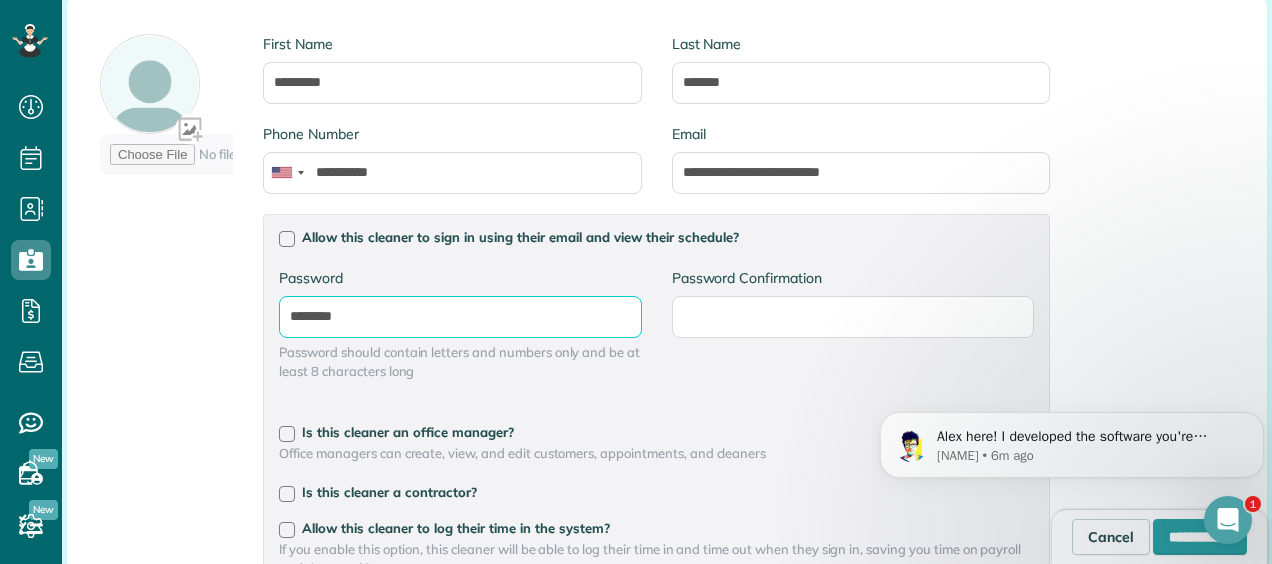 type on "********" 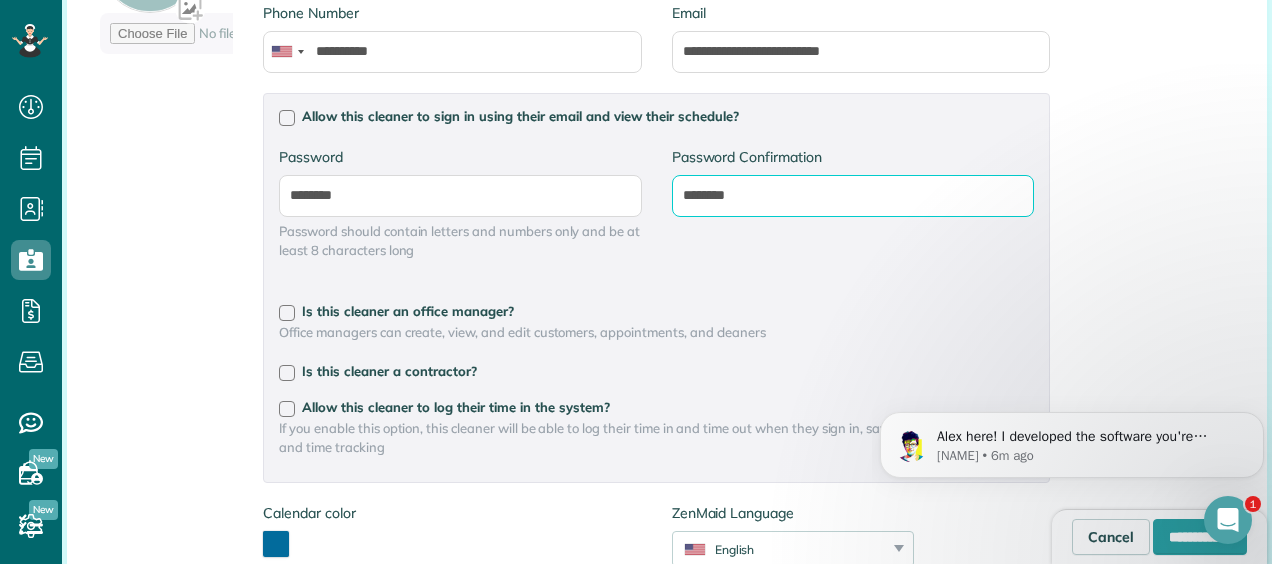 scroll, scrollTop: 446, scrollLeft: 0, axis: vertical 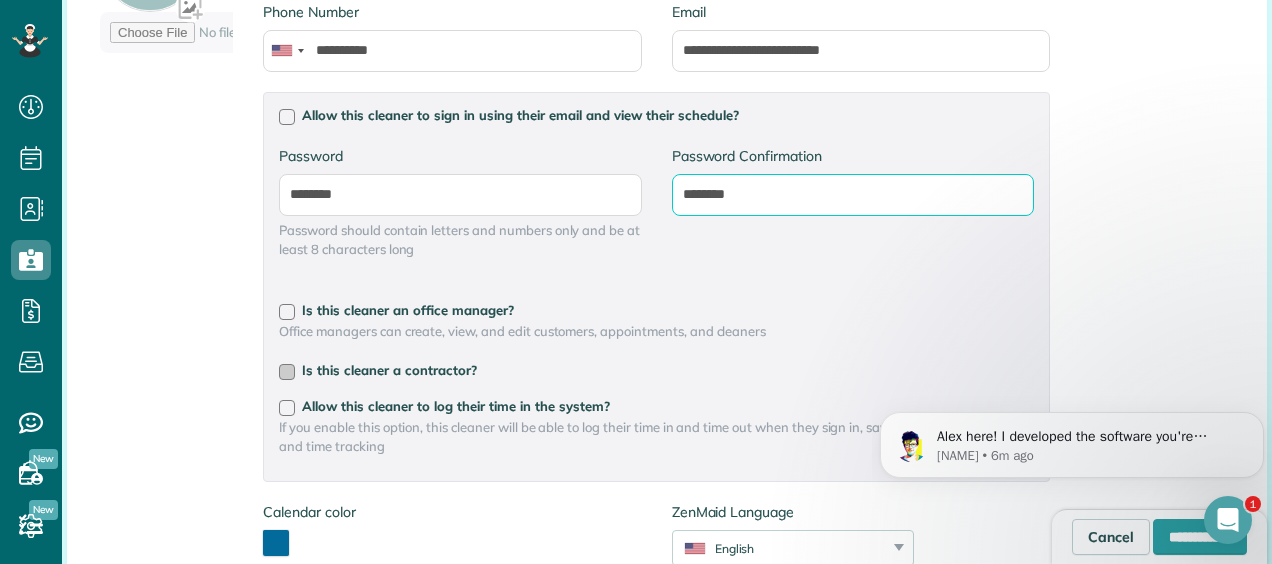 type on "********" 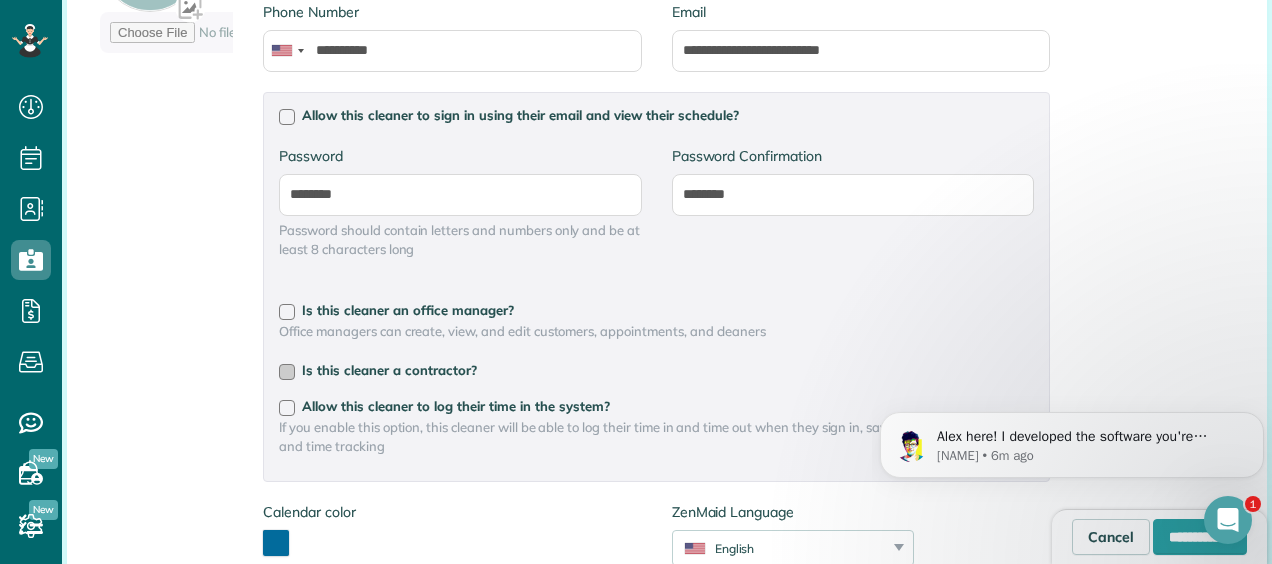 click at bounding box center (287, 372) 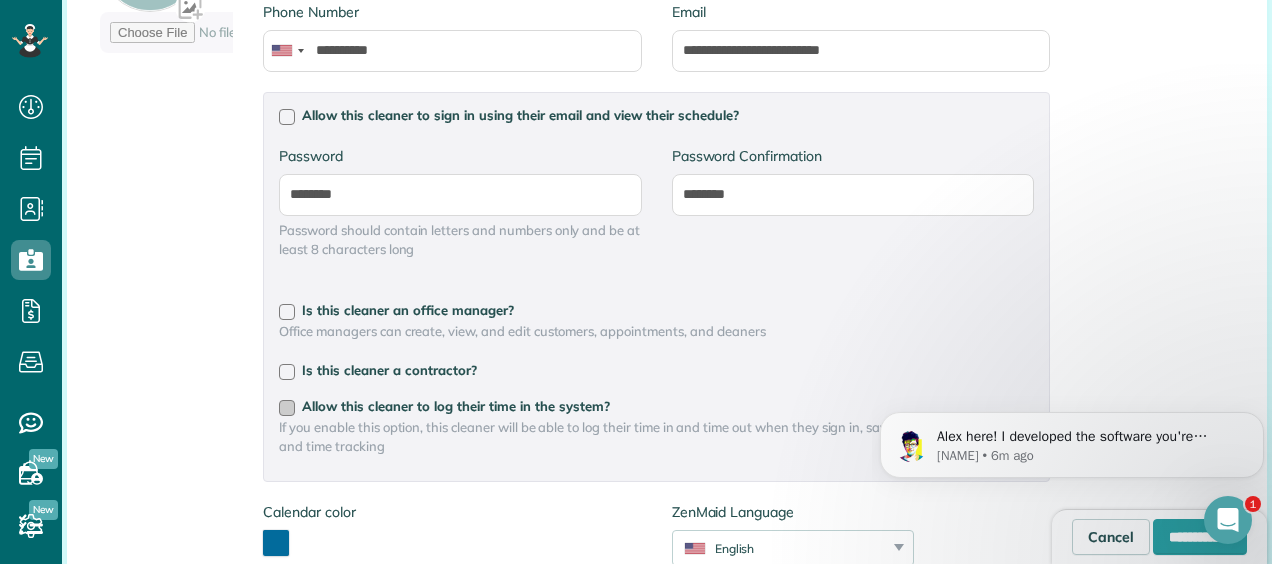 click at bounding box center [287, 408] 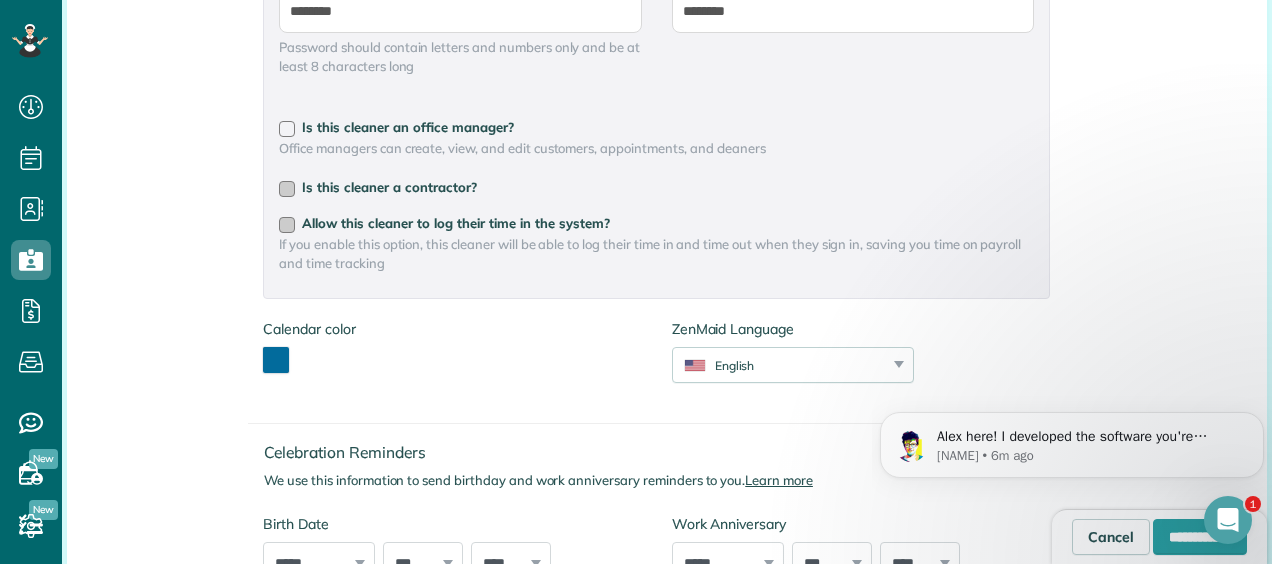 scroll, scrollTop: 630, scrollLeft: 0, axis: vertical 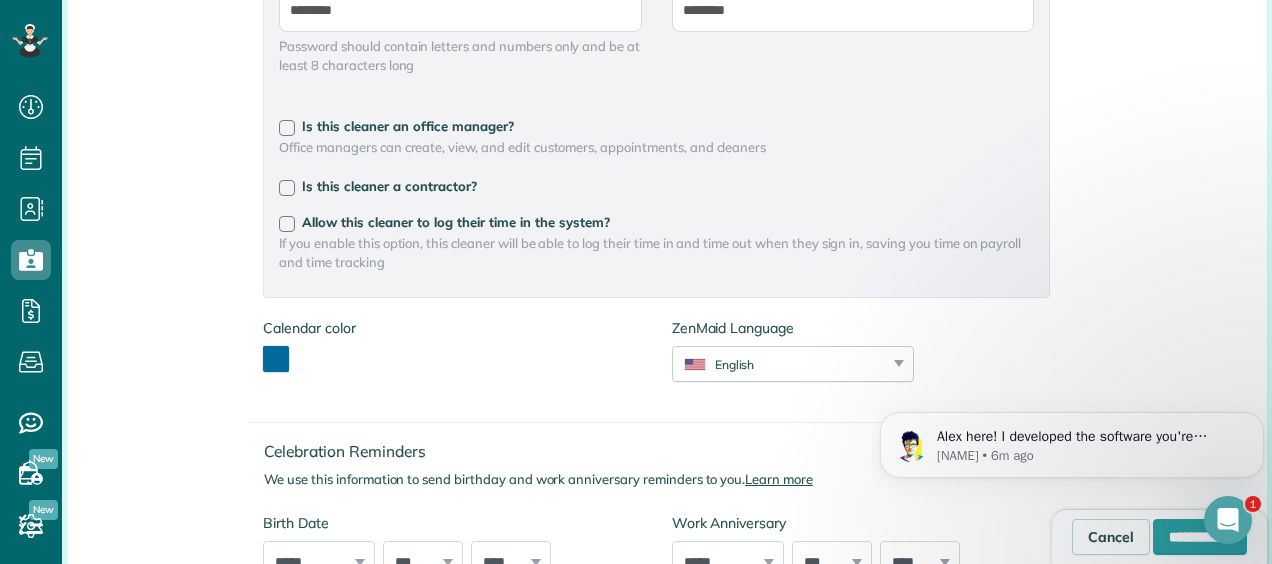 click on "Calendar color
*******" at bounding box center (309, 345) 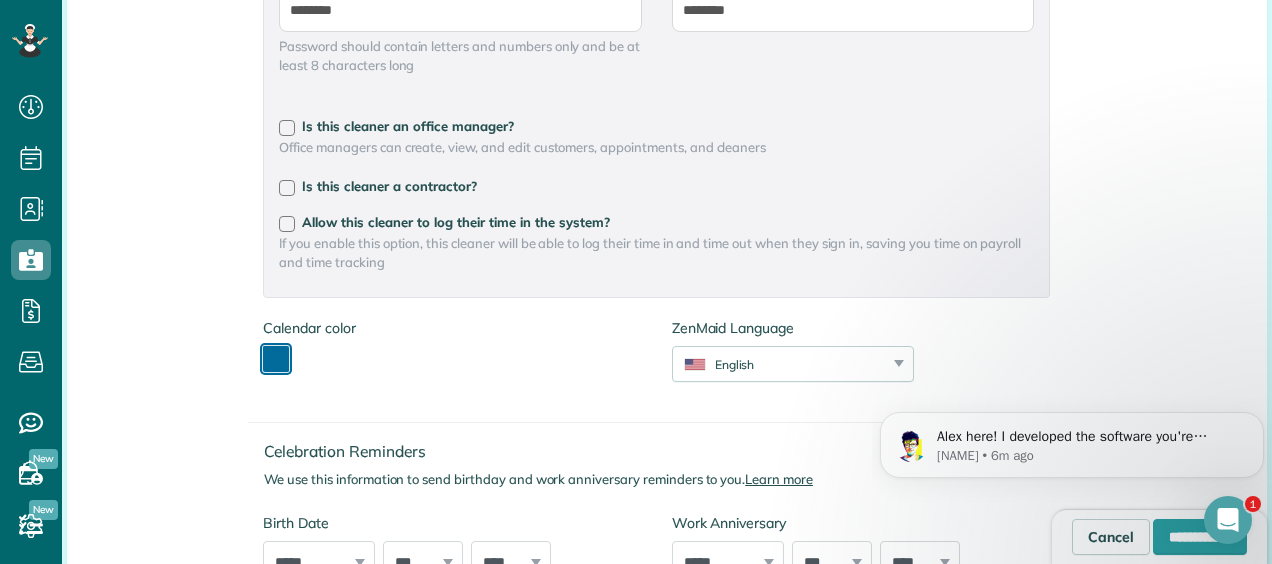 click at bounding box center (276, 359) 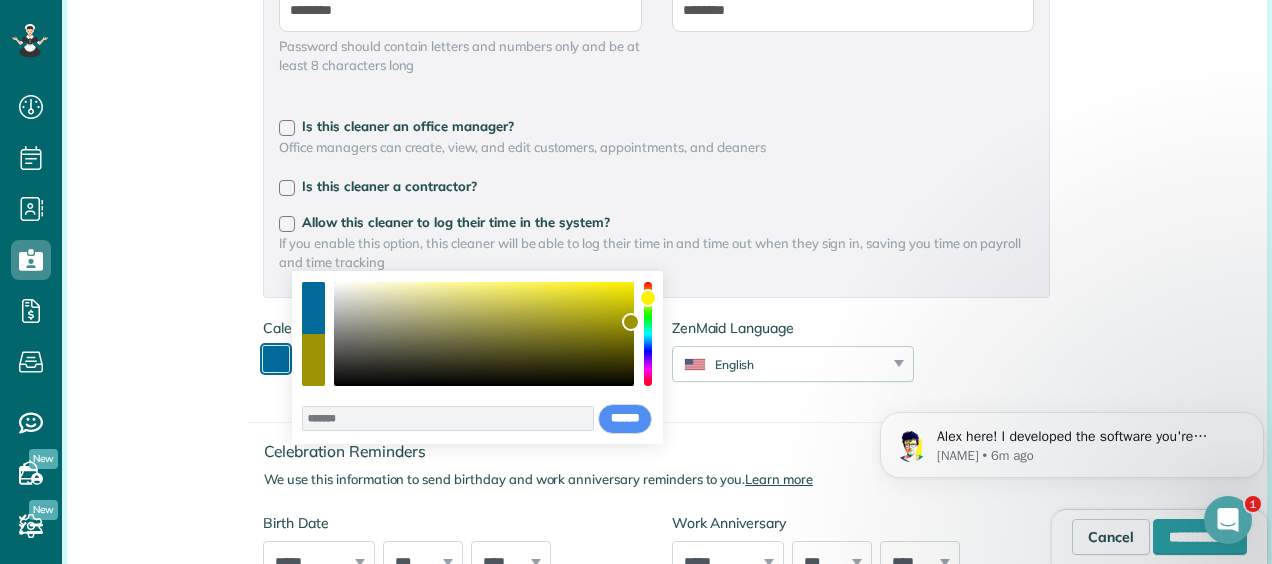 drag, startPoint x: 646, startPoint y: 334, endPoint x: 640, endPoint y: 298, distance: 36.496574 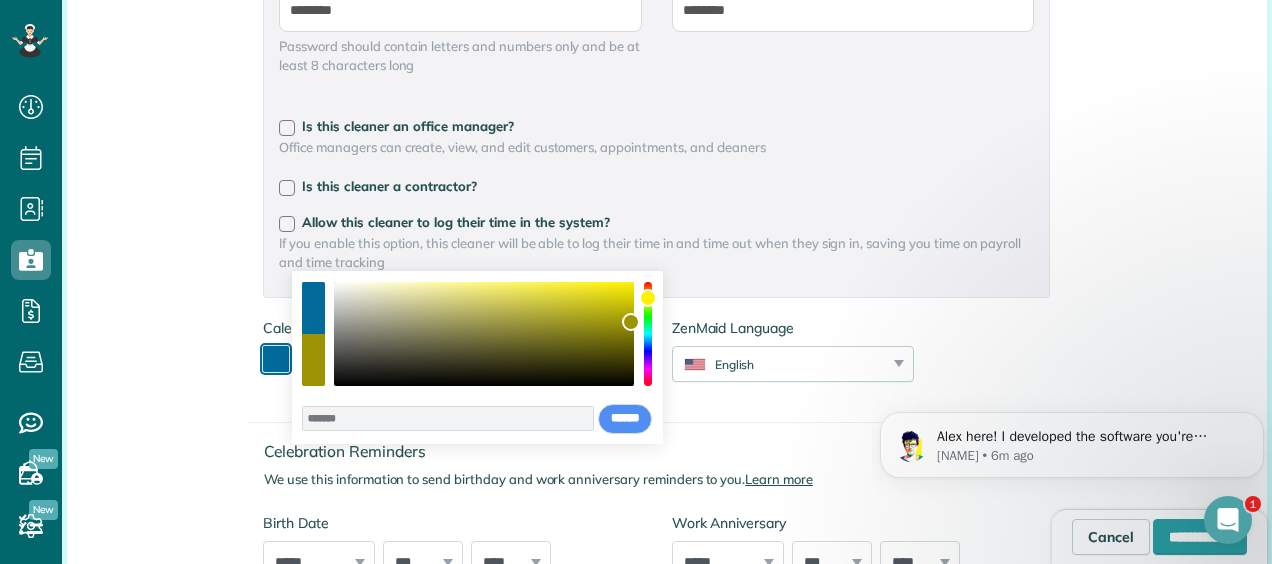 click at bounding box center [648, 298] 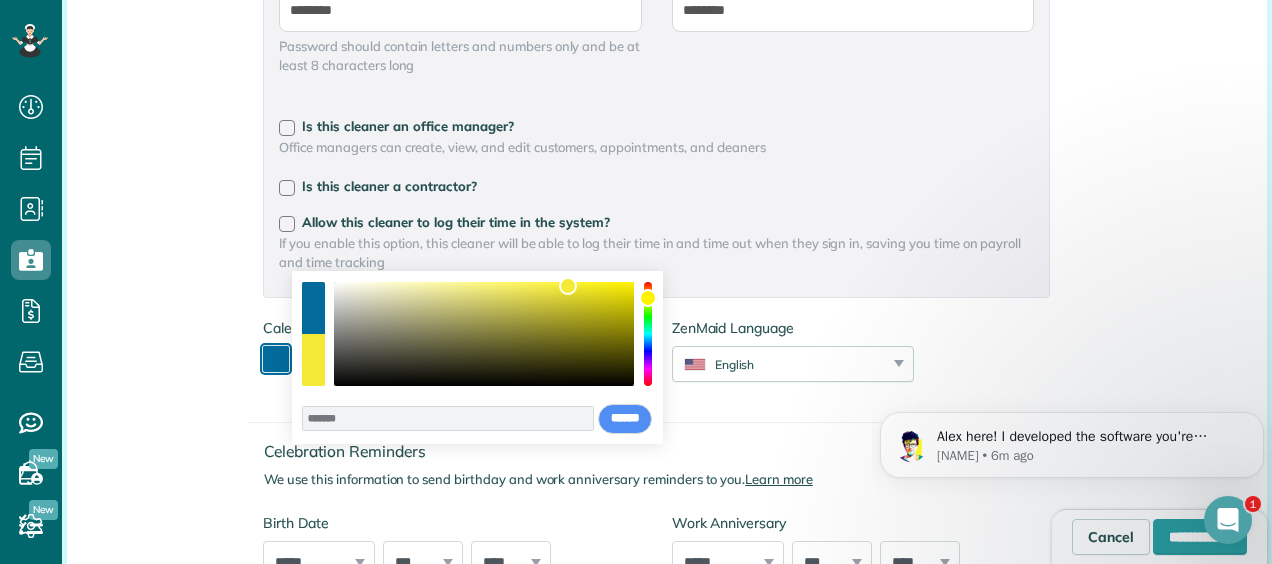 type on "*******" 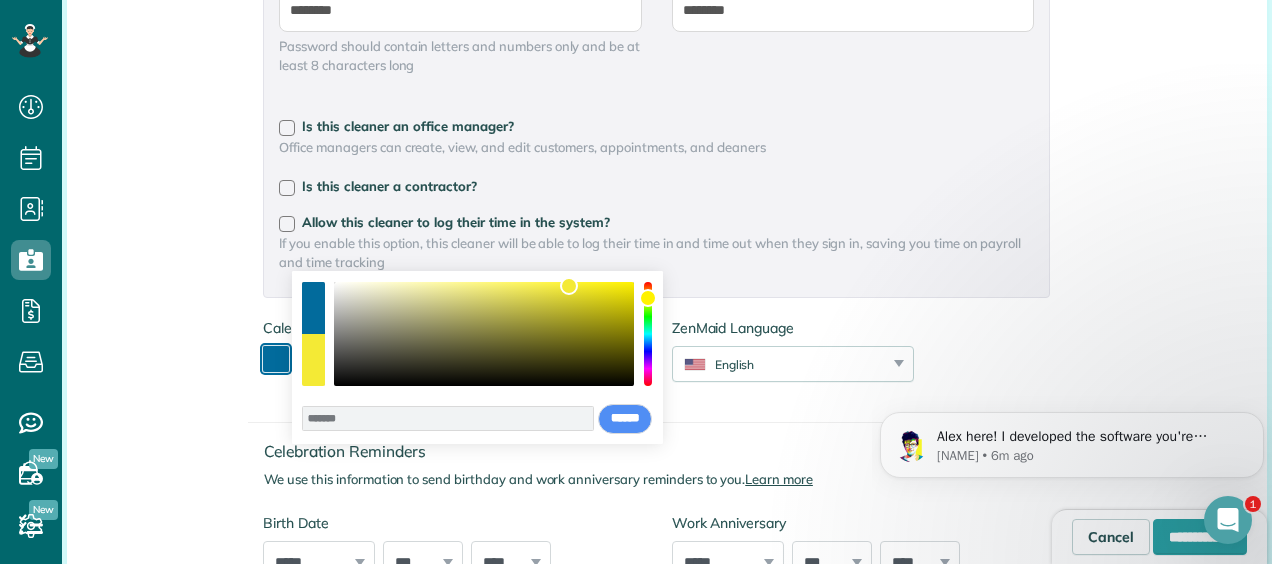 drag, startPoint x: 625, startPoint y: 320, endPoint x: 569, endPoint y: 286, distance: 65.51336 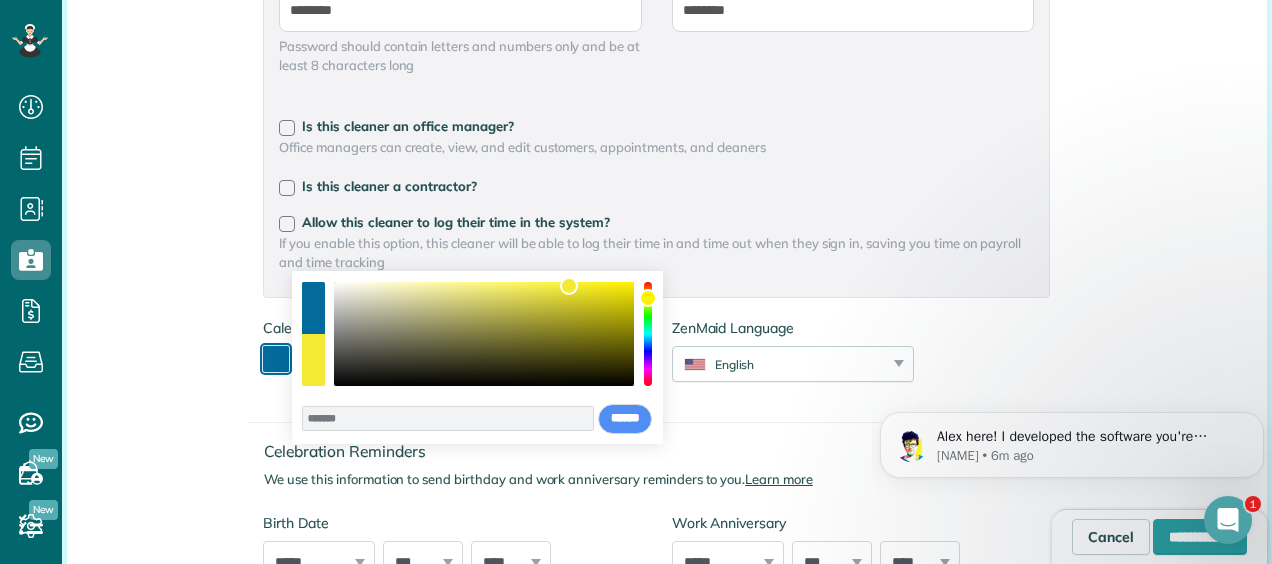 click at bounding box center [569, 286] 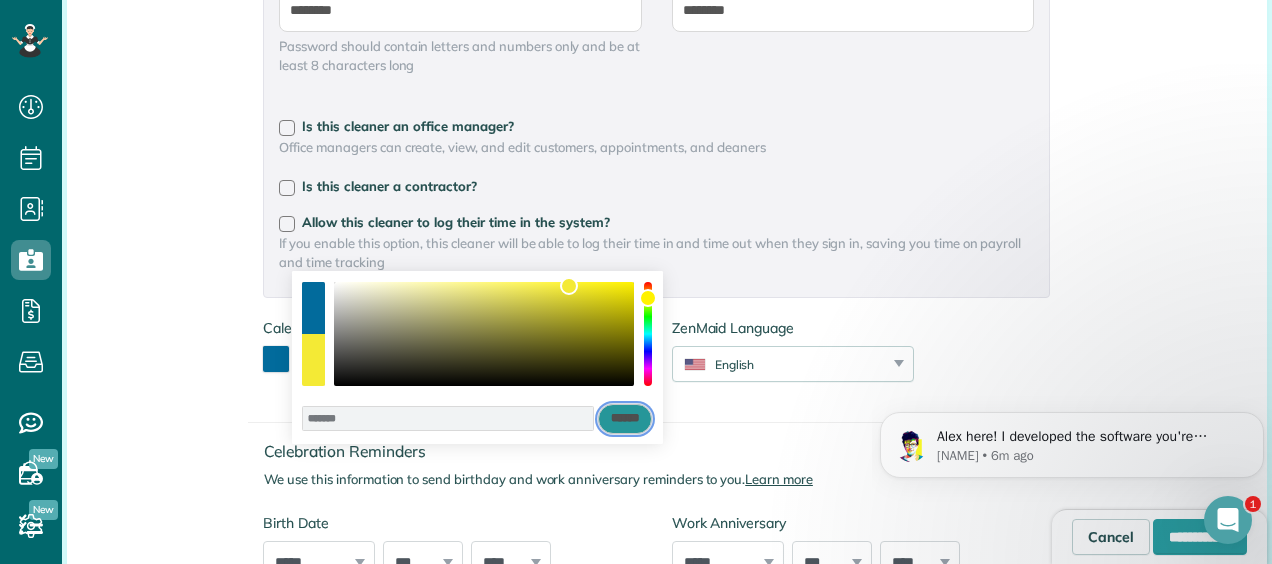 click on "******" at bounding box center [625, 419] 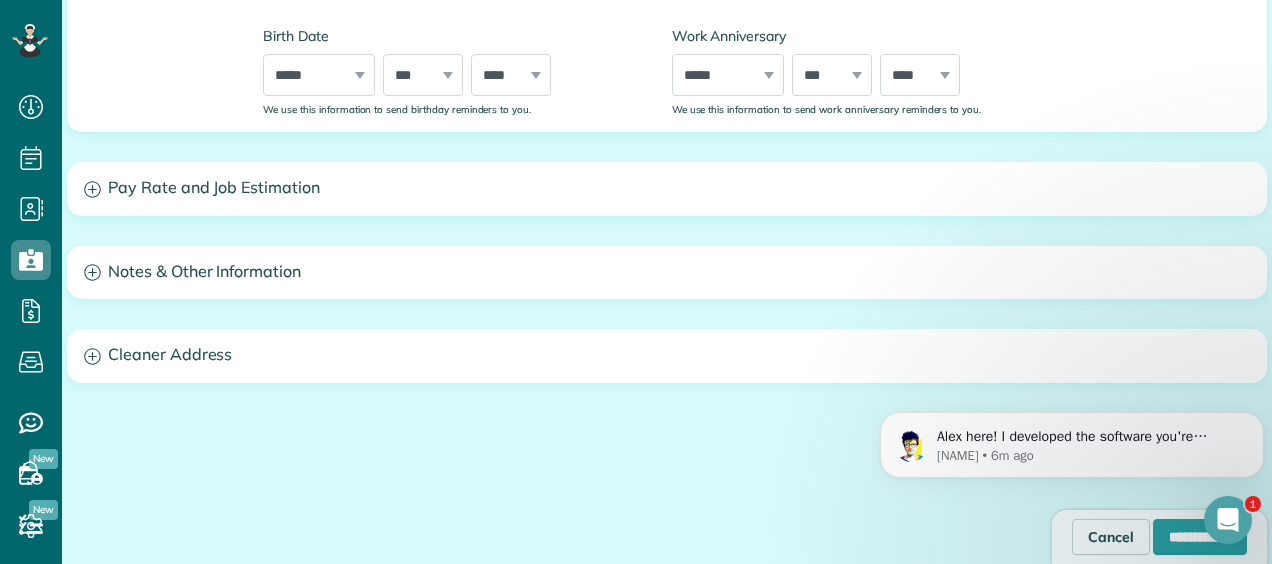 scroll, scrollTop: 1120, scrollLeft: 0, axis: vertical 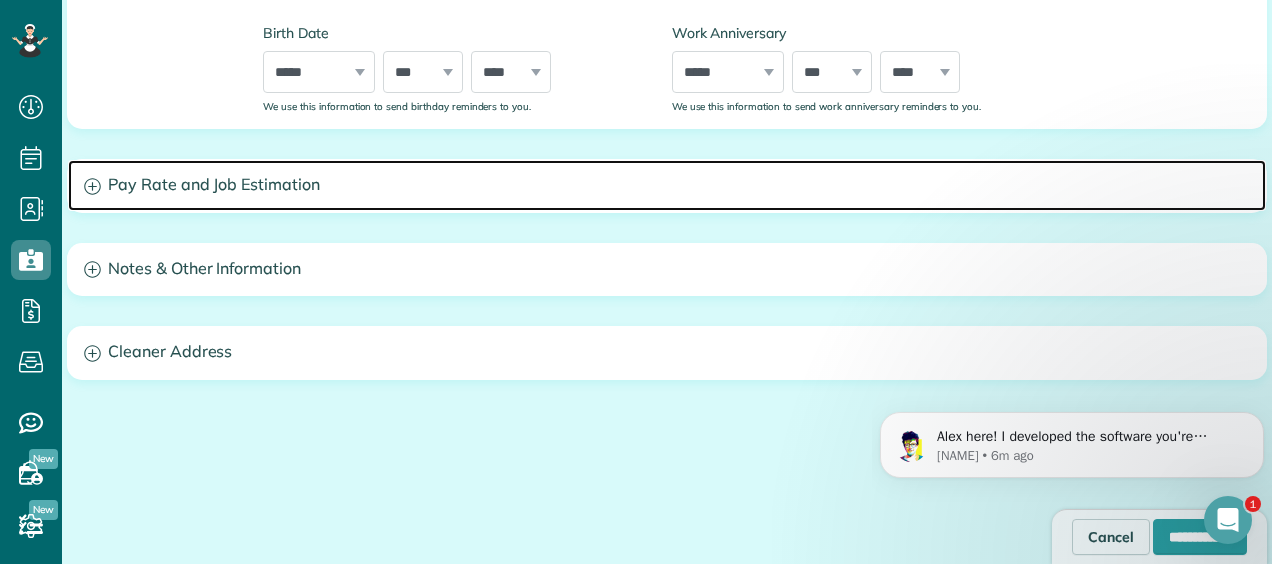 click on "Pay Rate and Job Estimation" at bounding box center (667, 185) 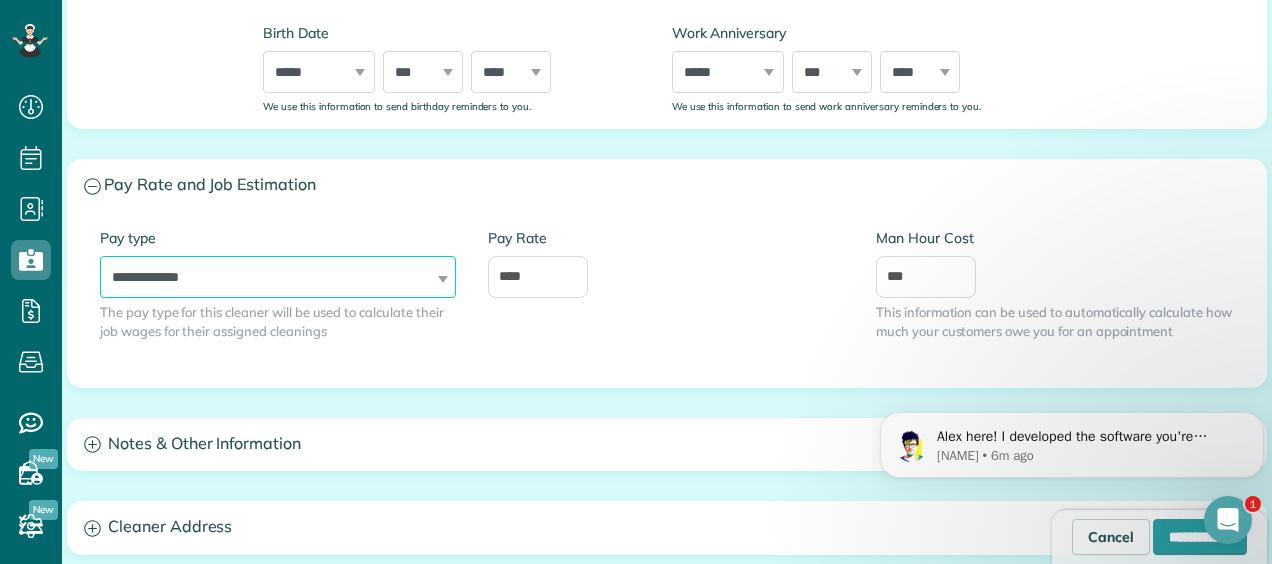 click on "**********" at bounding box center [278, 277] 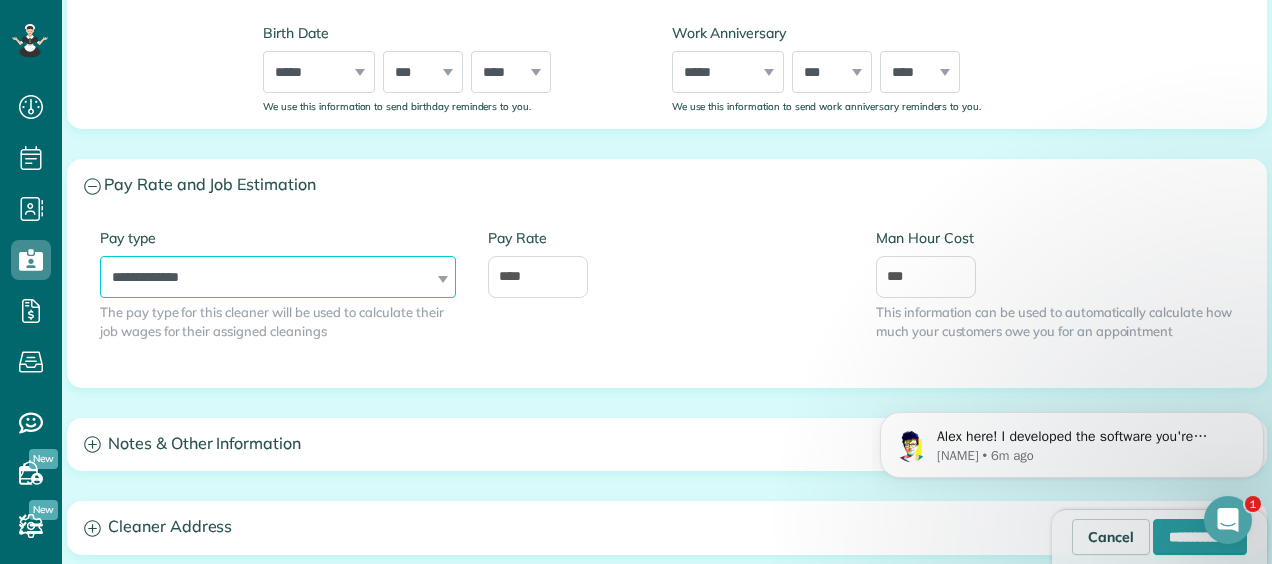 select on "******" 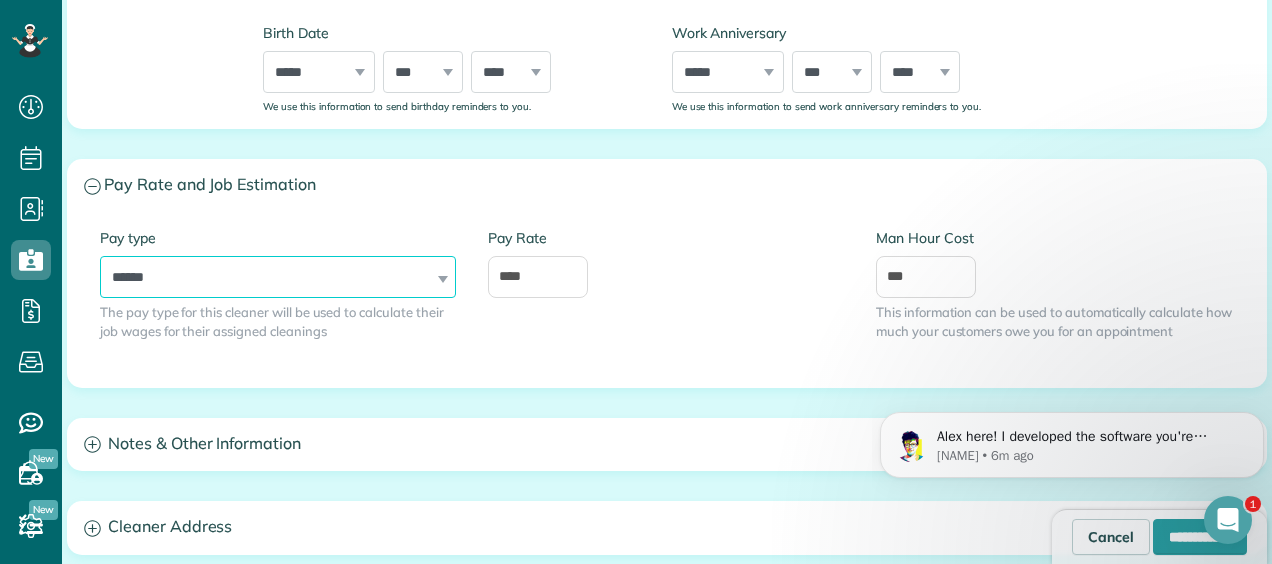 click on "**********" at bounding box center (278, 277) 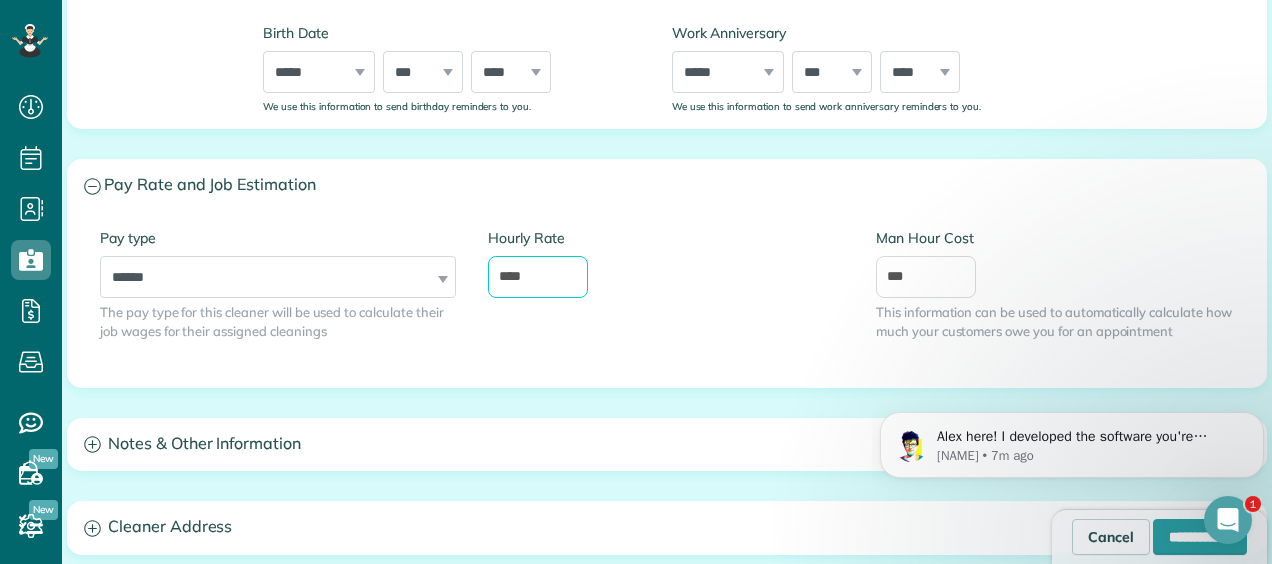 drag, startPoint x: 550, startPoint y: 272, endPoint x: 412, endPoint y: 276, distance: 138.05795 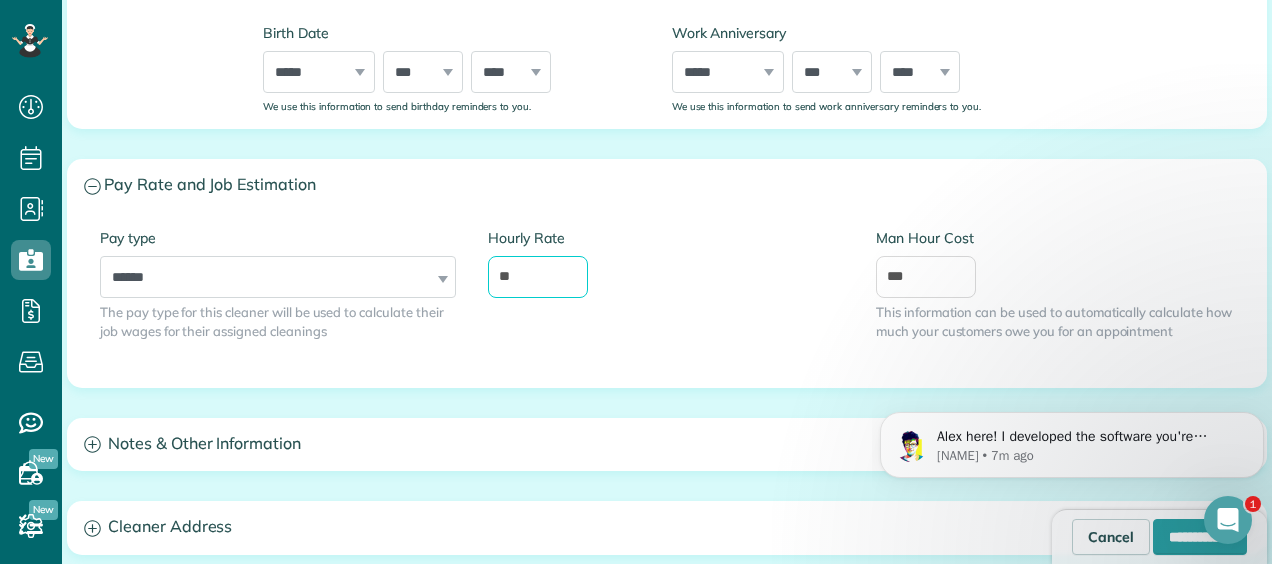 type on "**" 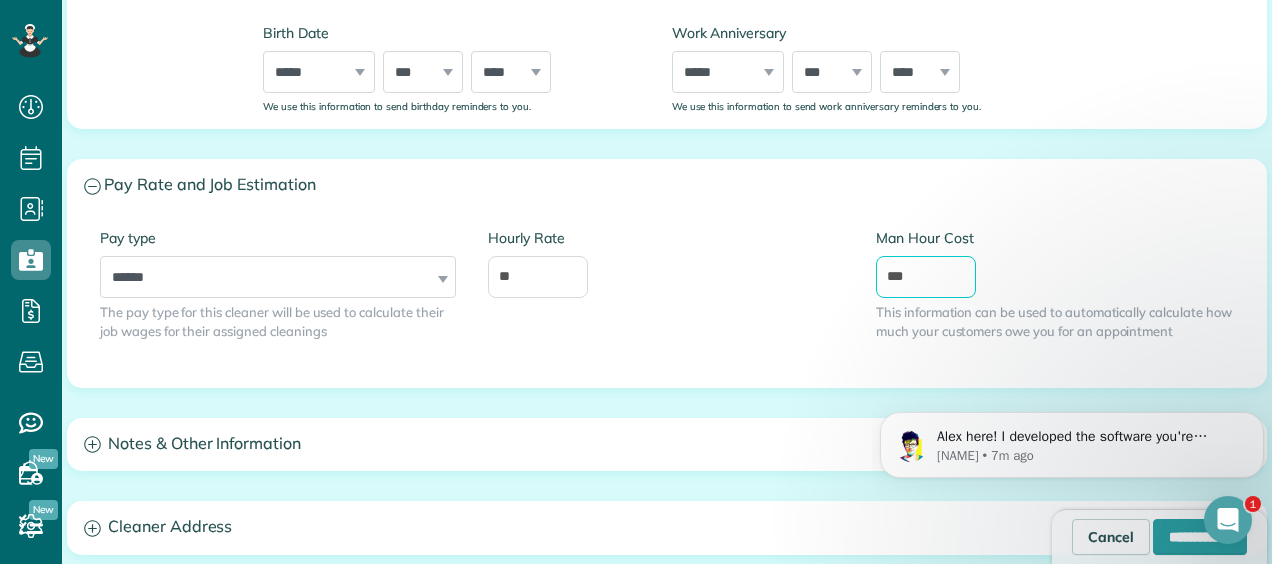 click on "***" at bounding box center [926, 277] 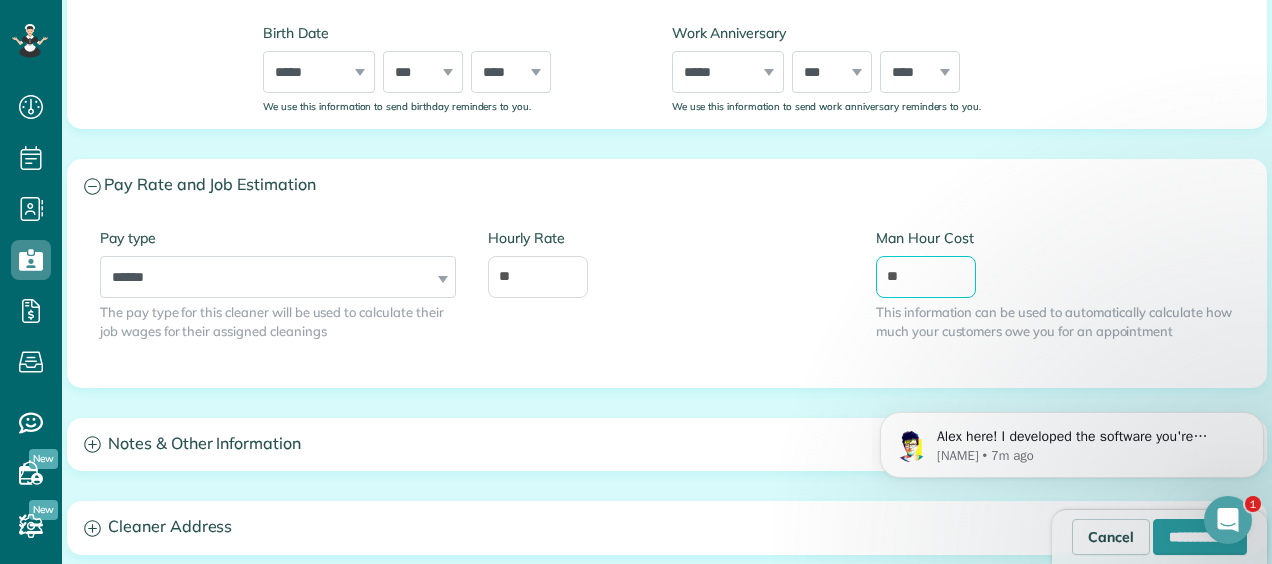 type on "*" 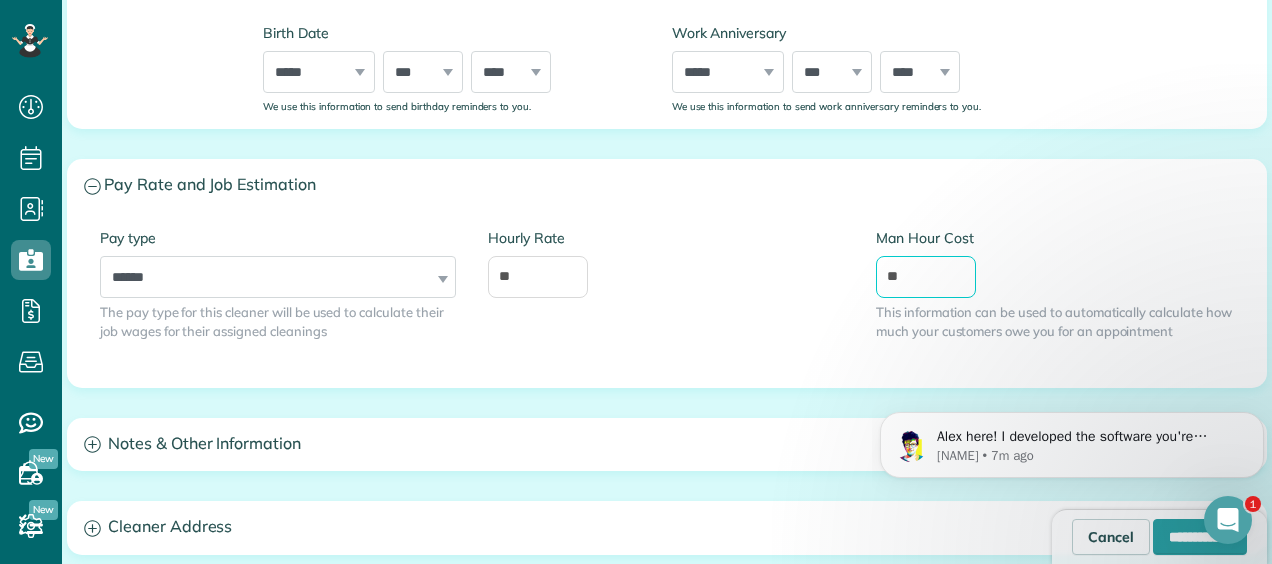 type on "**" 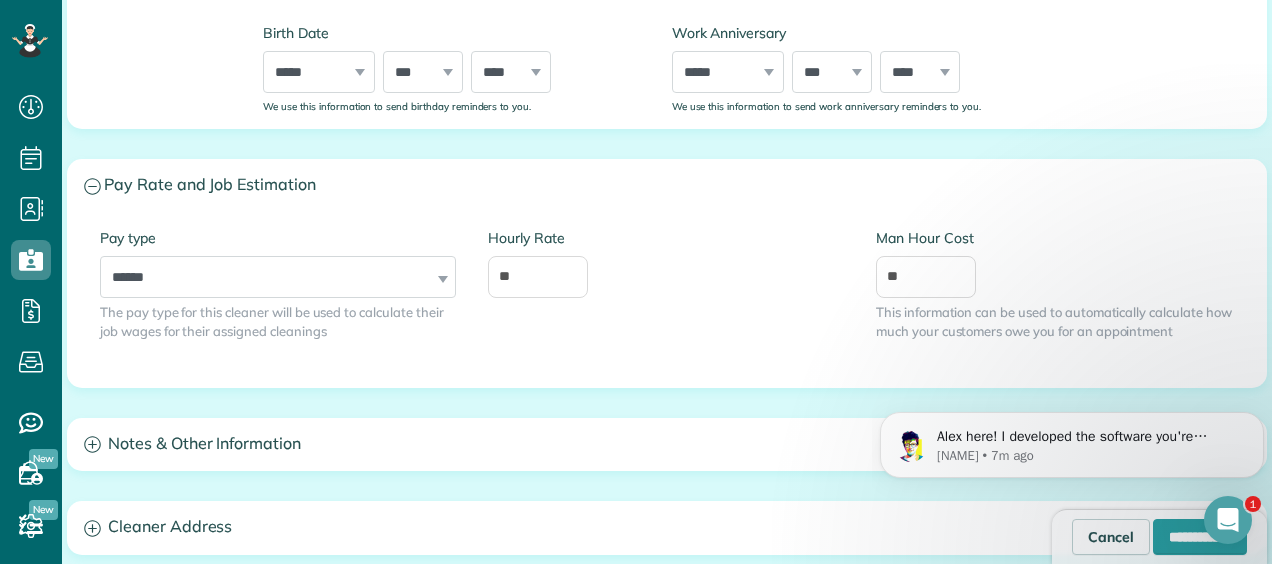 click on "Hourly Rate **" at bounding box center [667, 263] 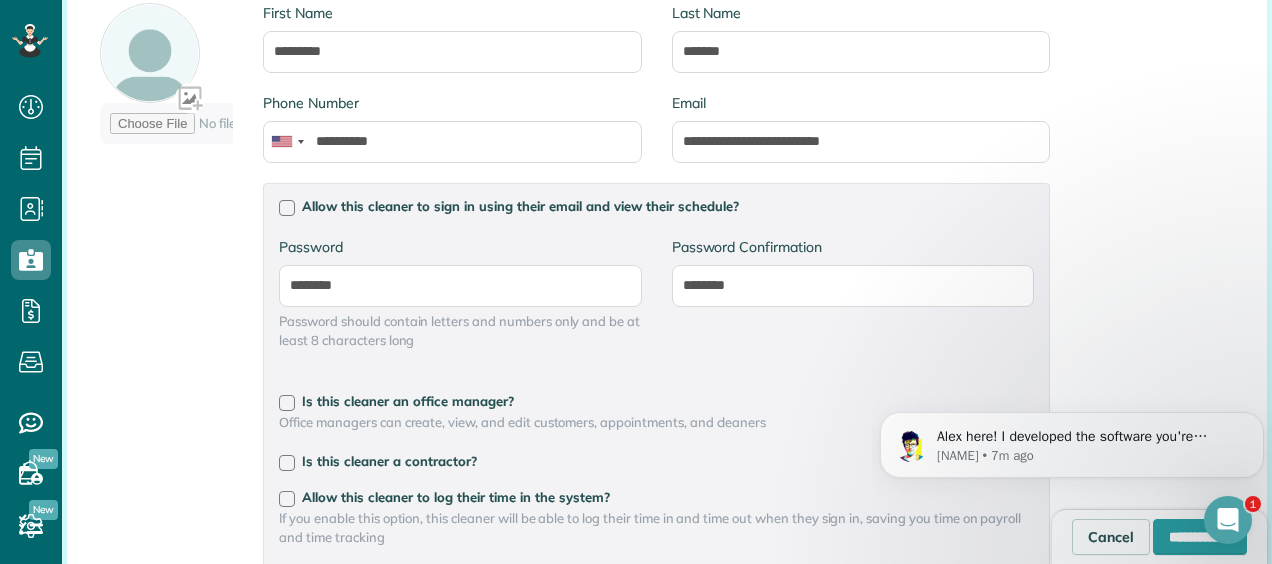 scroll, scrollTop: 356, scrollLeft: 0, axis: vertical 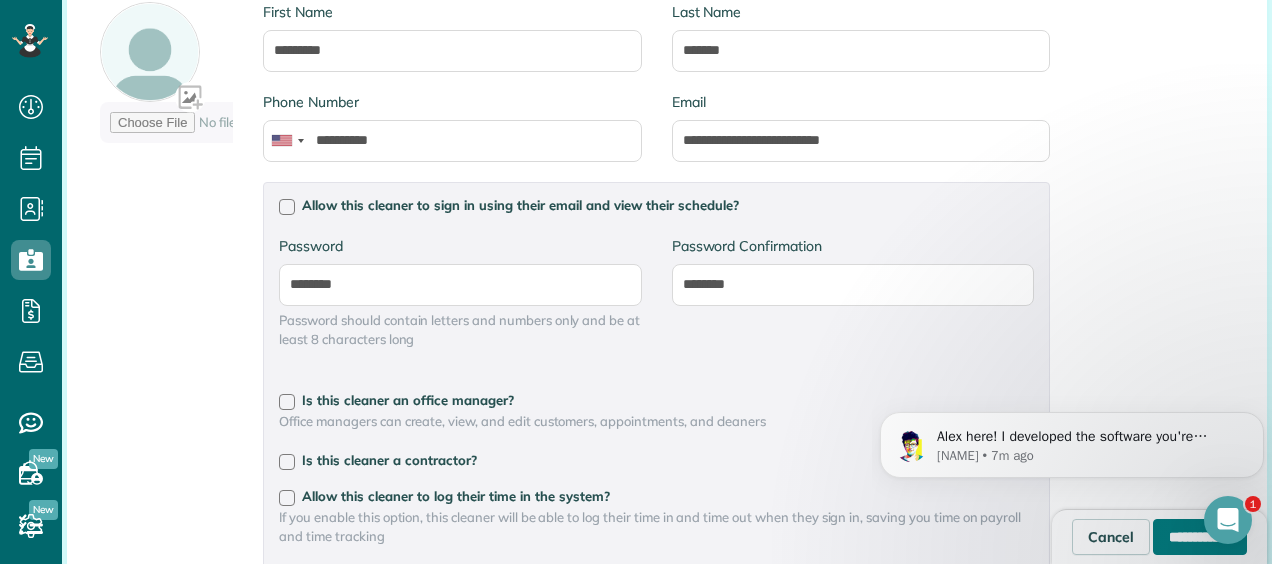 click on "**********" at bounding box center [1200, 537] 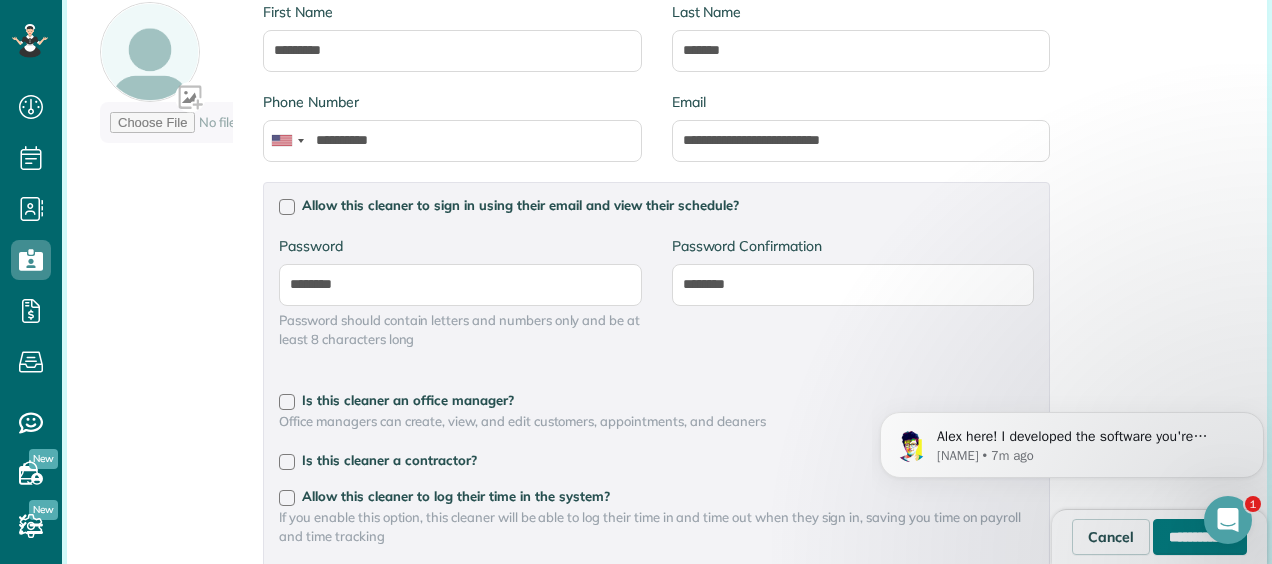 type on "**********" 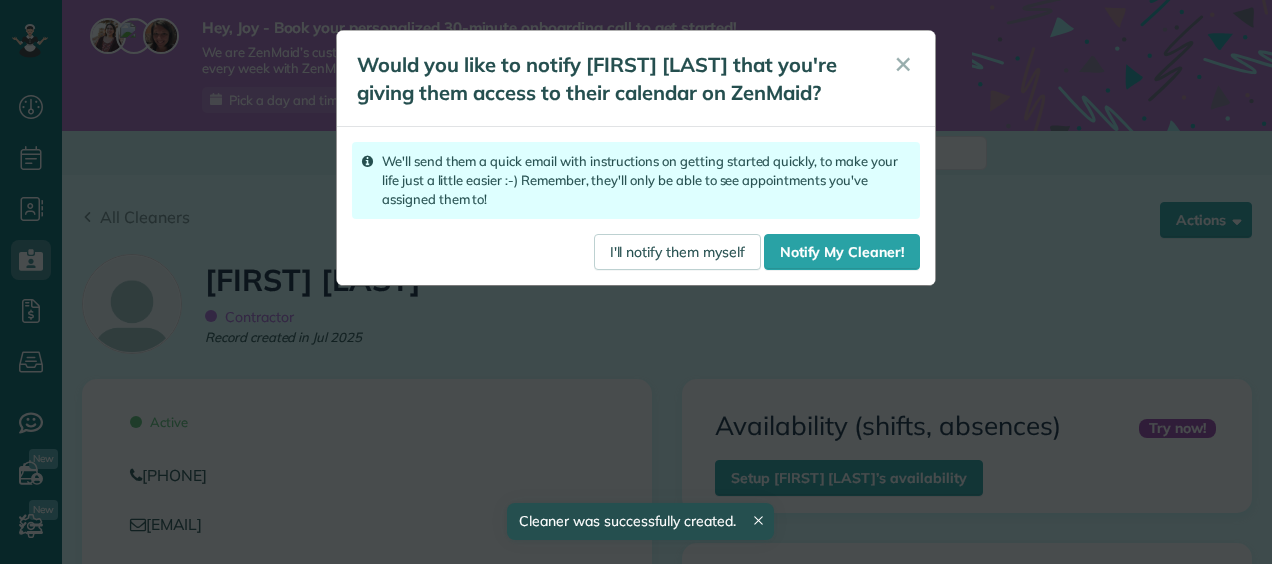 scroll, scrollTop: 0, scrollLeft: 0, axis: both 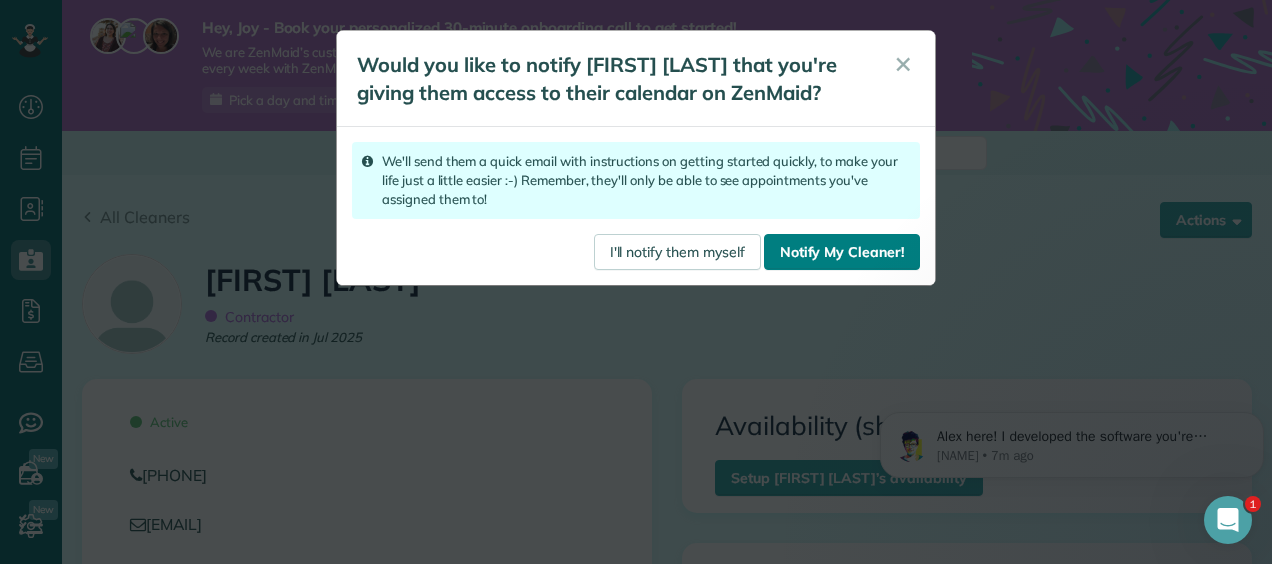 click on "Notify My Cleaner!" at bounding box center [842, 252] 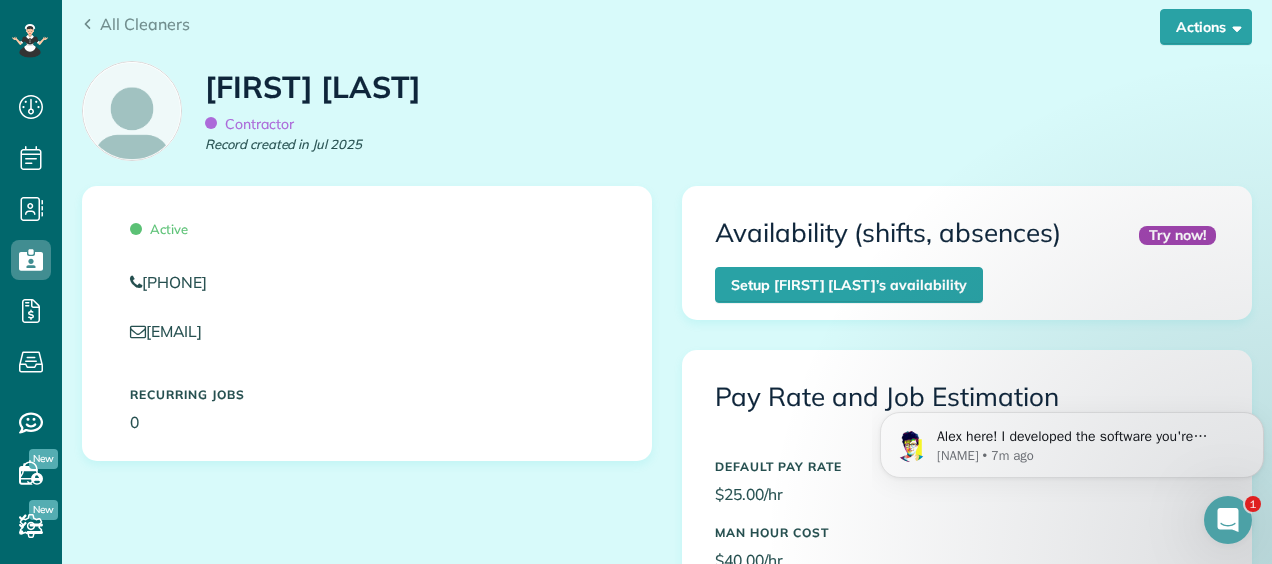 scroll, scrollTop: 0, scrollLeft: 0, axis: both 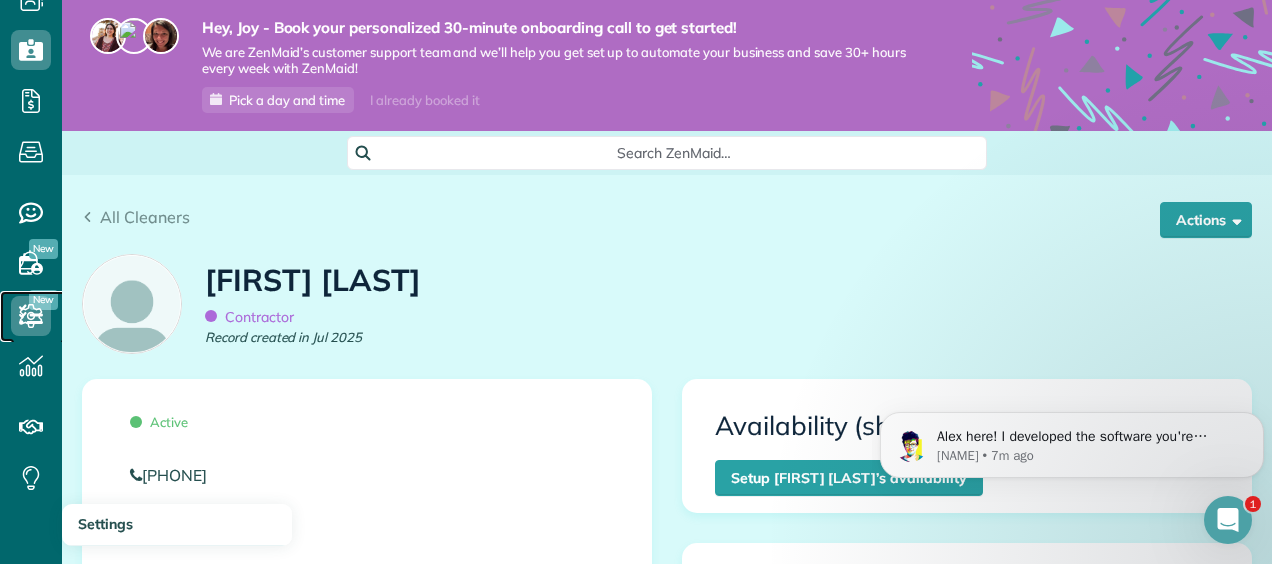 click 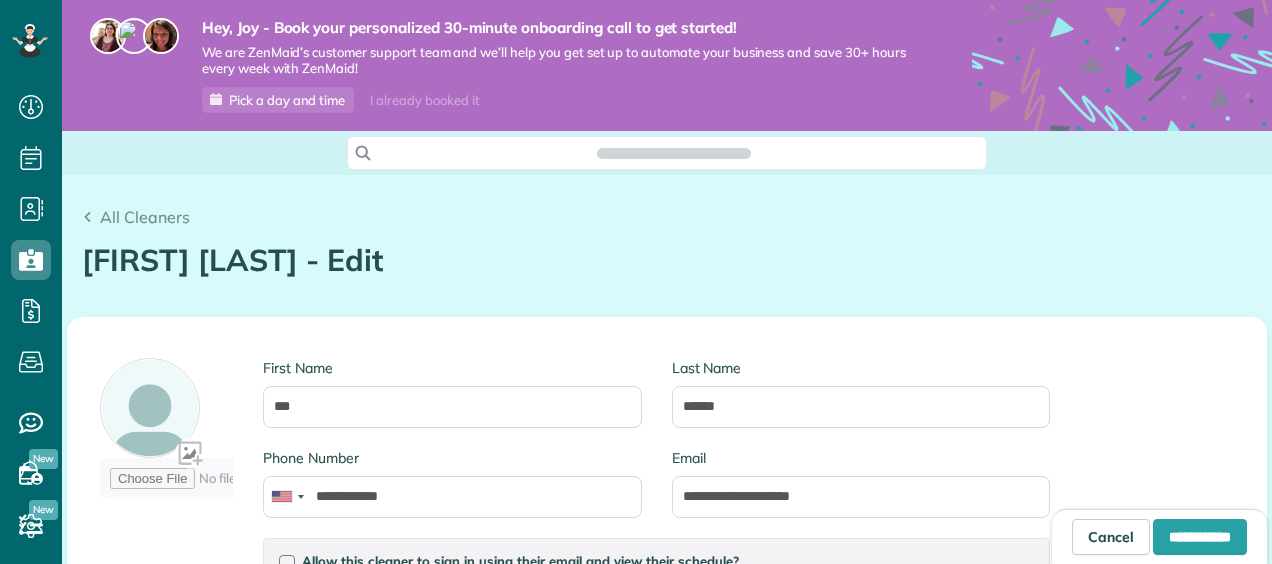 scroll, scrollTop: 0, scrollLeft: 0, axis: both 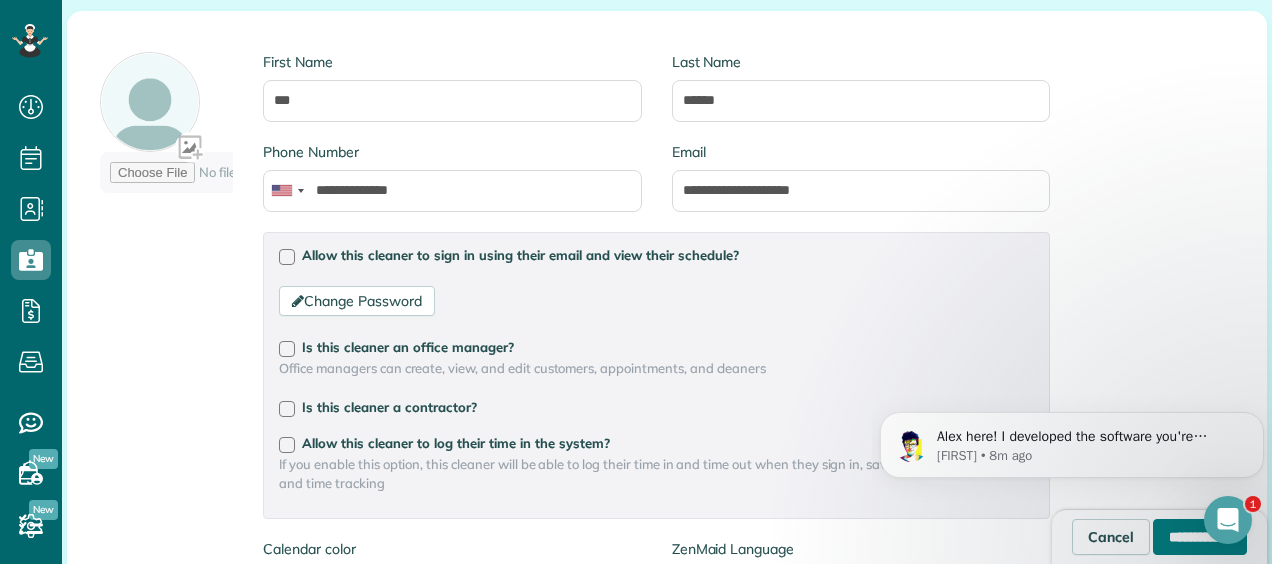 click on "**********" at bounding box center (1200, 537) 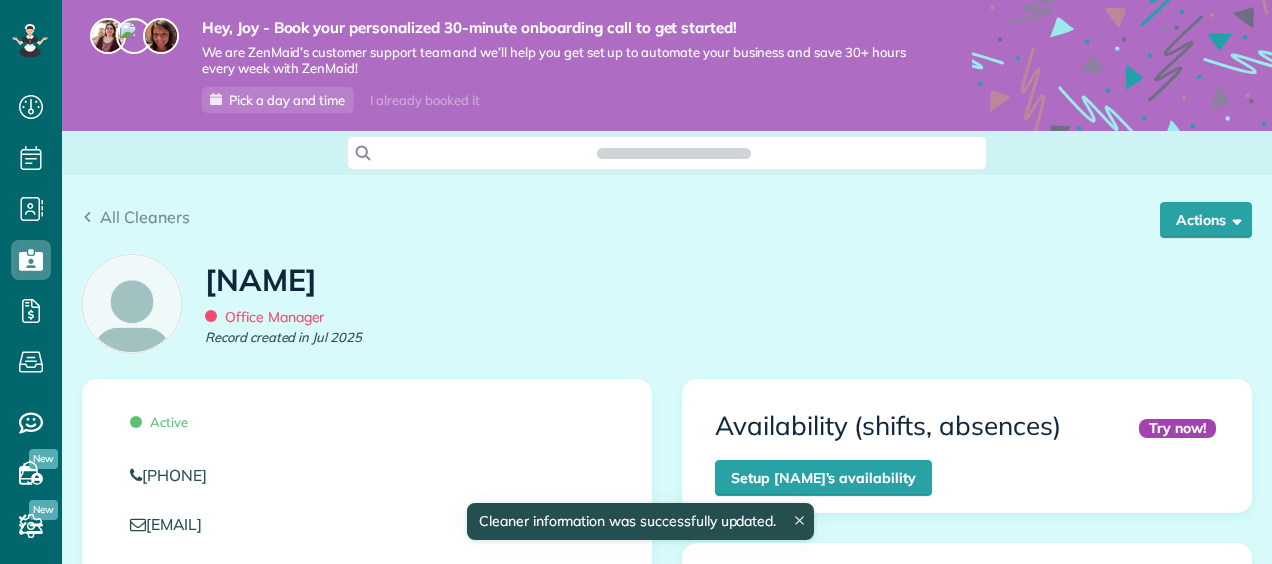 scroll, scrollTop: 0, scrollLeft: 0, axis: both 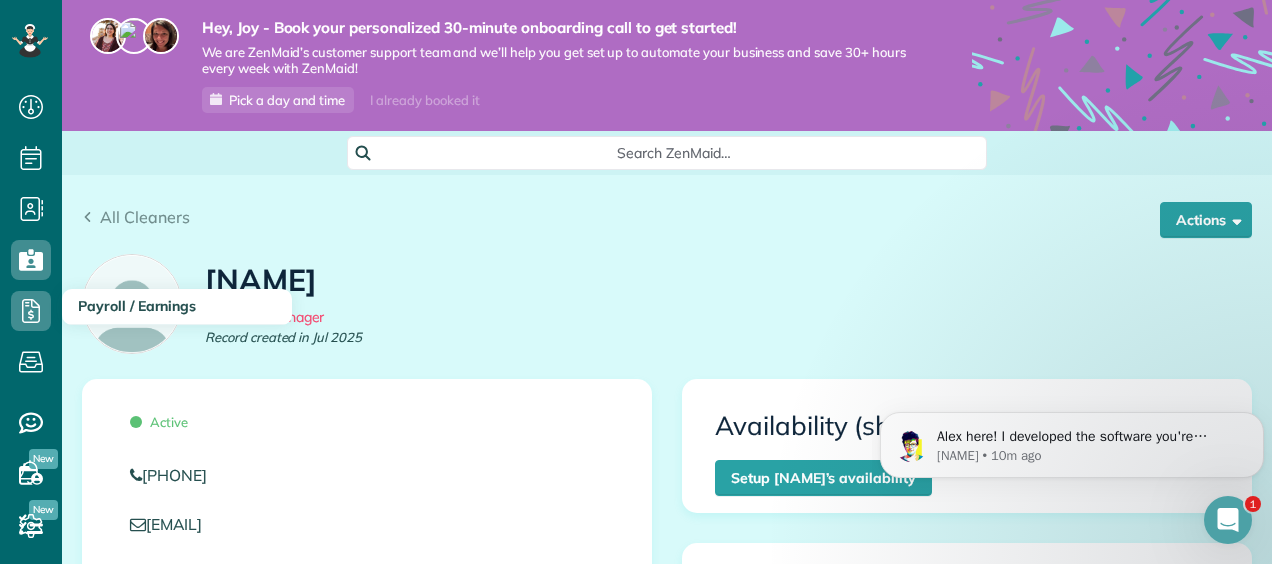 click on "Payroll / Earnings" at bounding box center (137, 306) 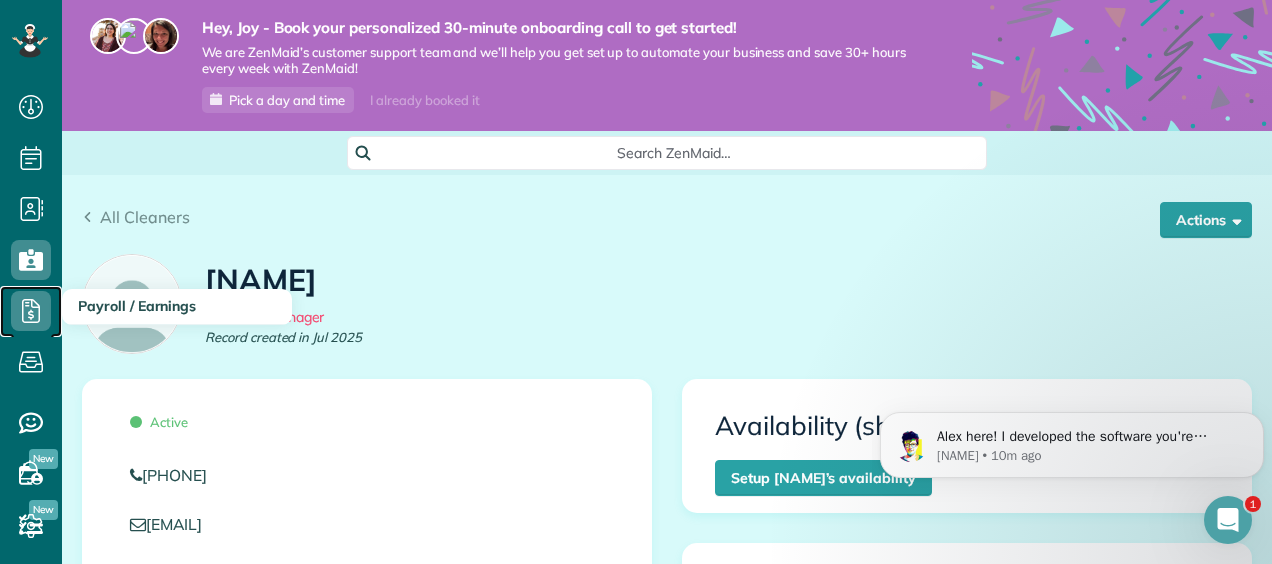 click 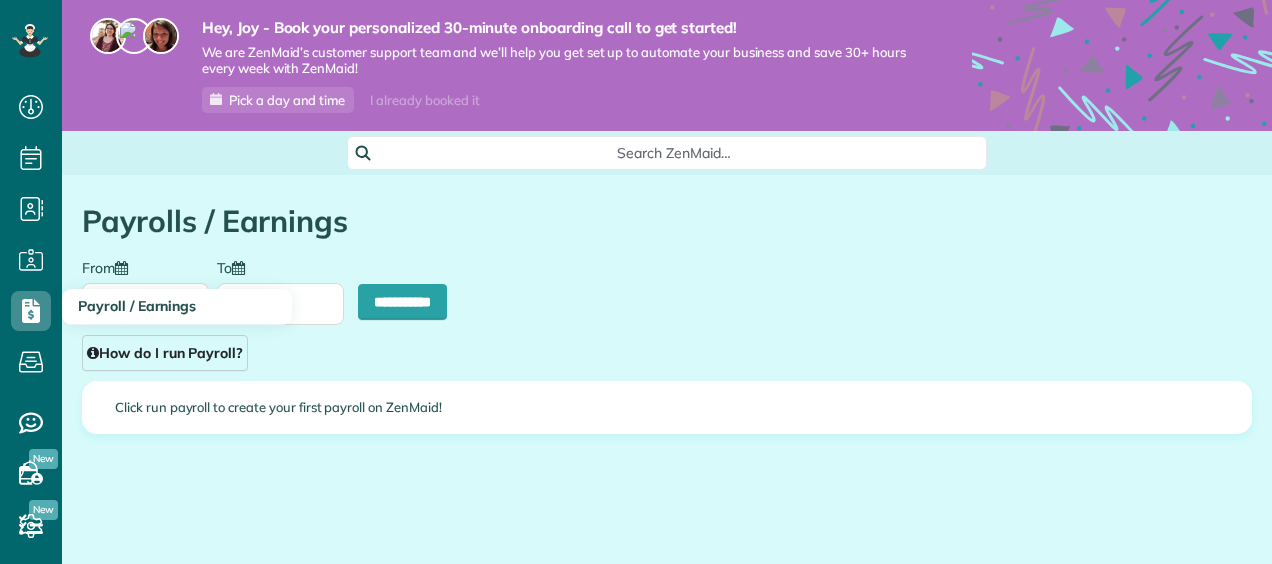 scroll, scrollTop: 0, scrollLeft: 0, axis: both 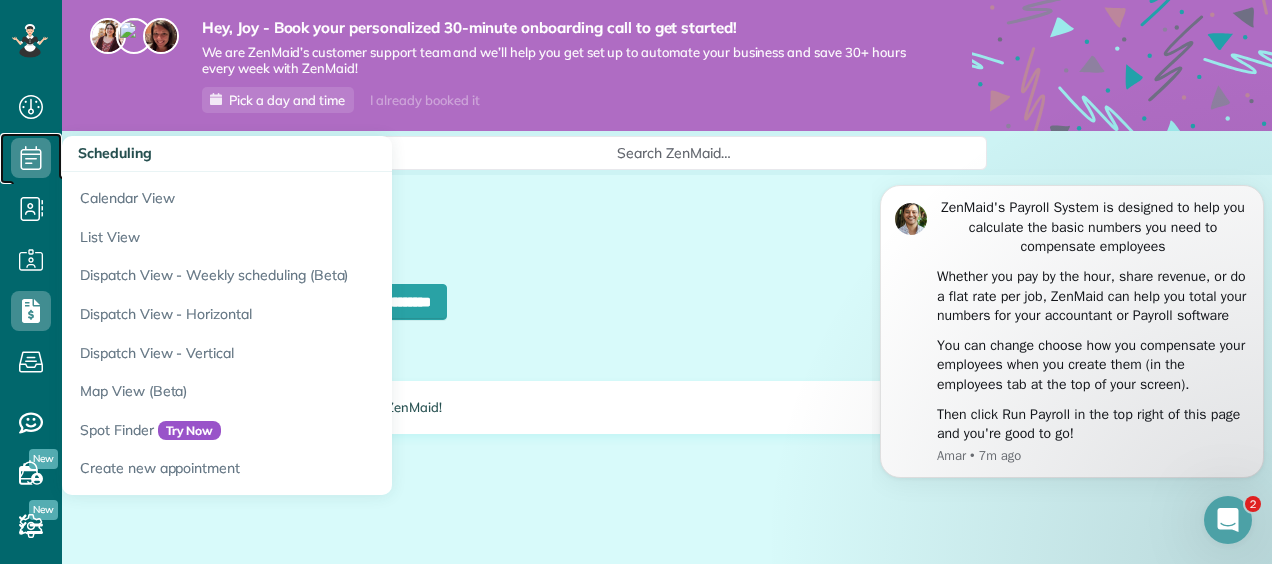 click 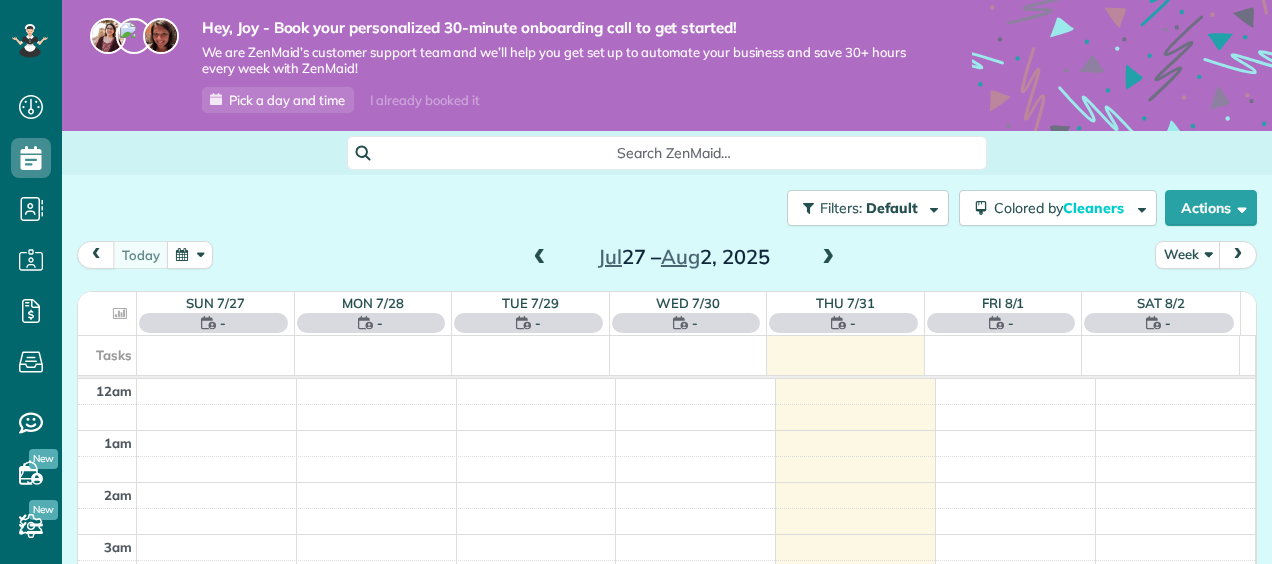 scroll, scrollTop: 0, scrollLeft: 0, axis: both 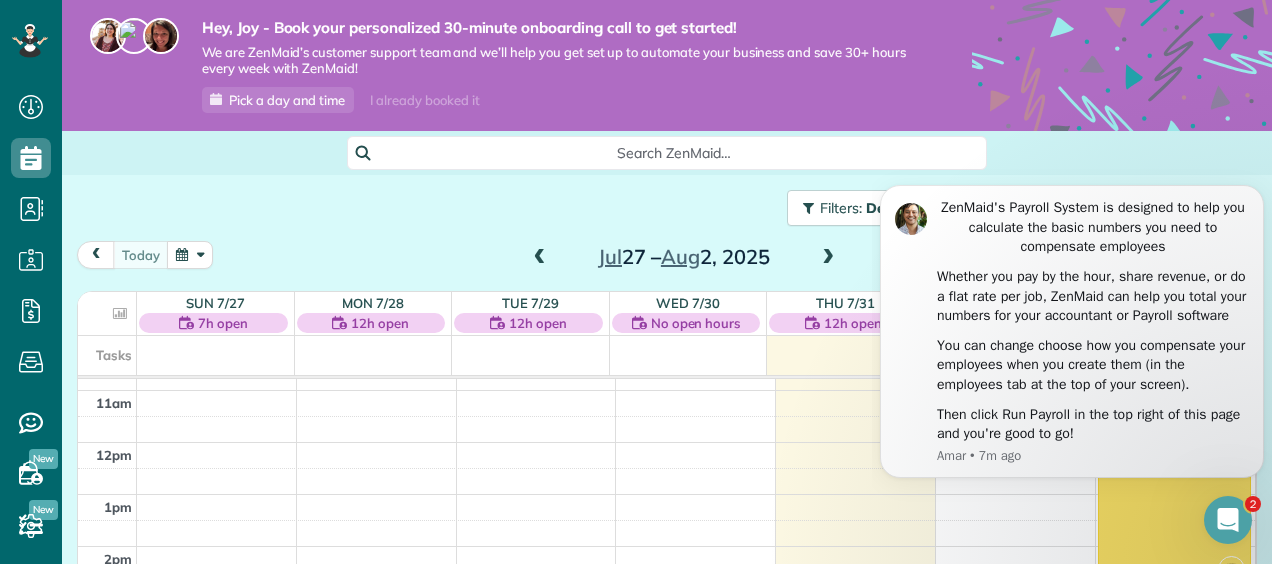 click on "Filters:   Default
Colored by  Cleaners
Color by Cleaner
Color by Team
Color by Status
Color by Recurrence
Color by Paid/Unpaid
Filters  Default
Schedule Changes
Actions
Create Appointment
Create Task
Clock In/Out
Send Work Orders
Print Route Sheets
Today's Emails/Texts
View Metrics" at bounding box center [667, 208] 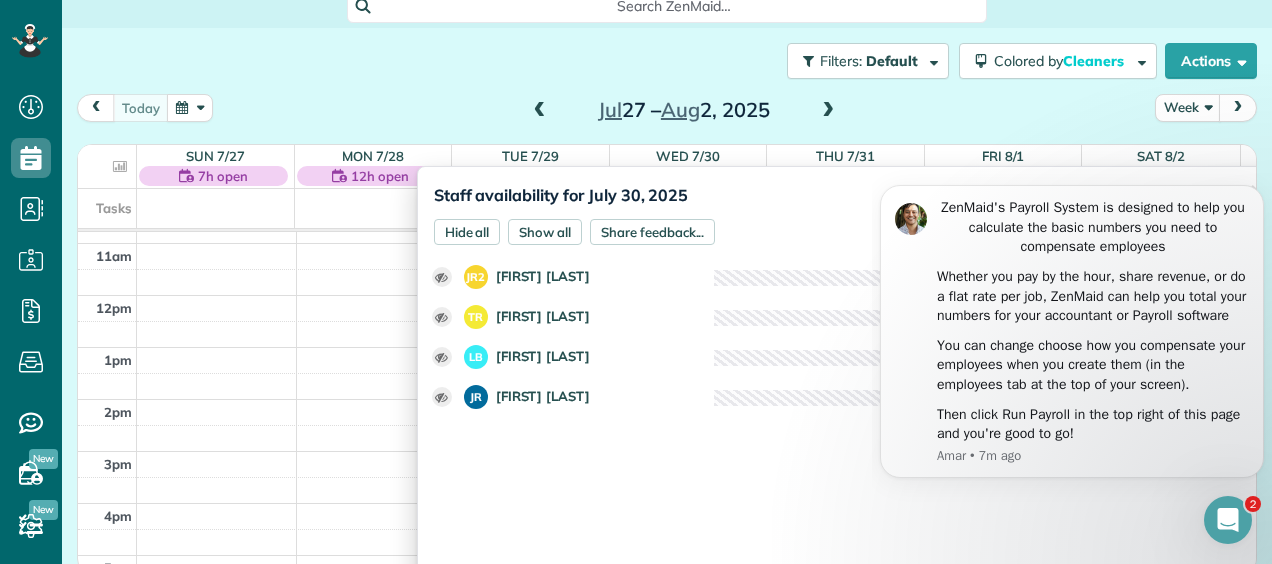 scroll, scrollTop: 157, scrollLeft: 0, axis: vertical 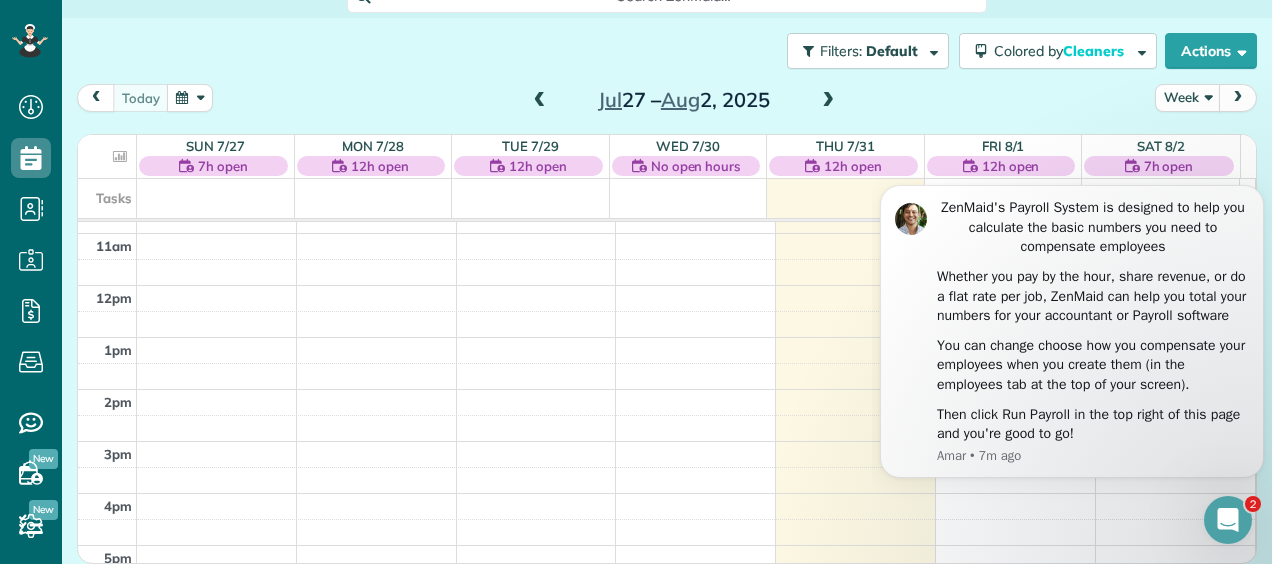 click 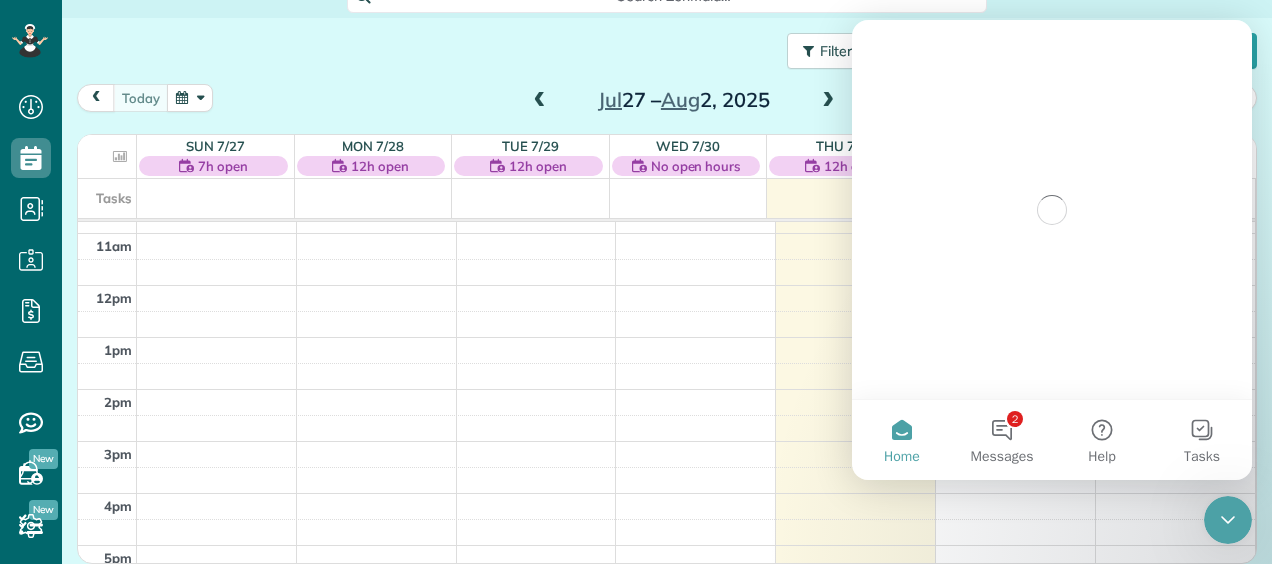 scroll, scrollTop: 0, scrollLeft: 0, axis: both 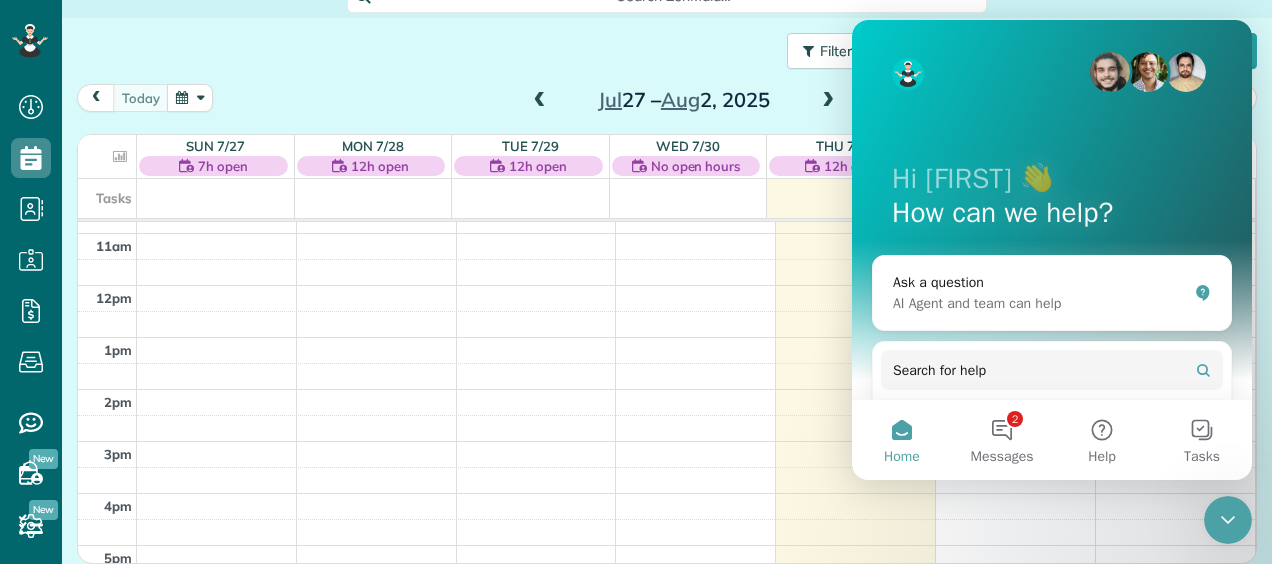 click 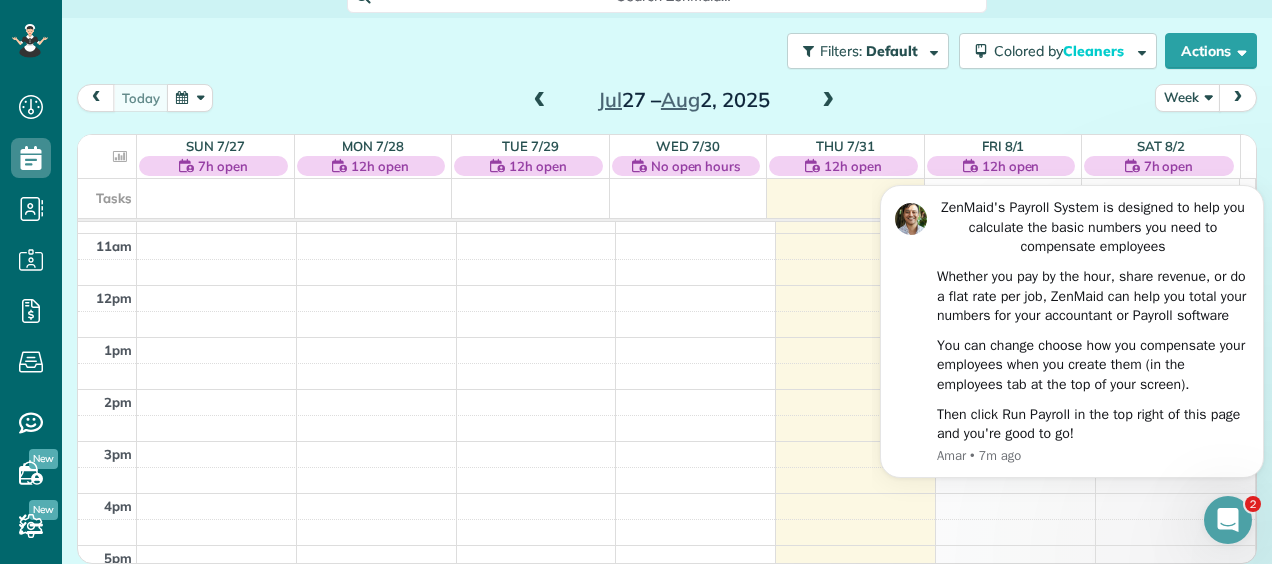 scroll, scrollTop: 0, scrollLeft: 0, axis: both 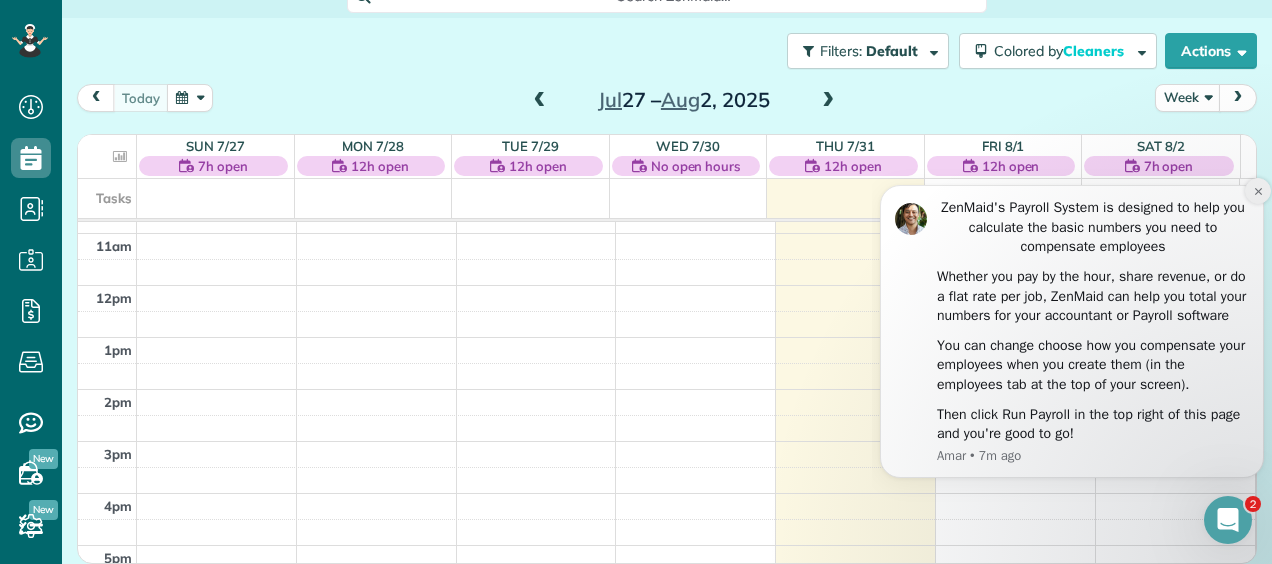 click at bounding box center (1258, 191) 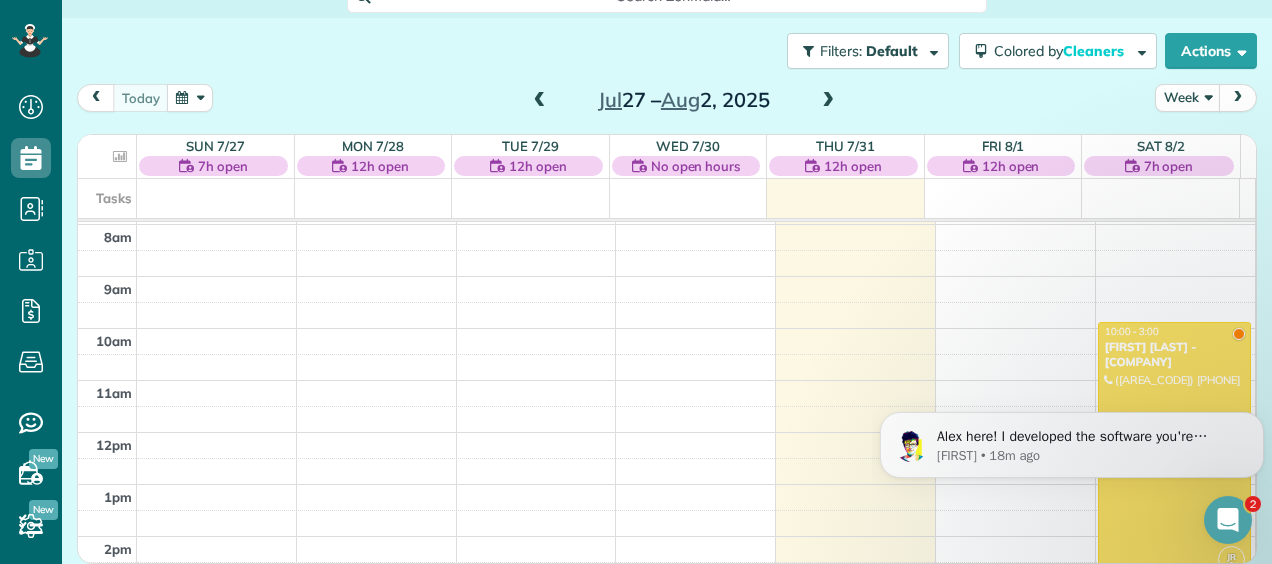 click at bounding box center [828, 101] 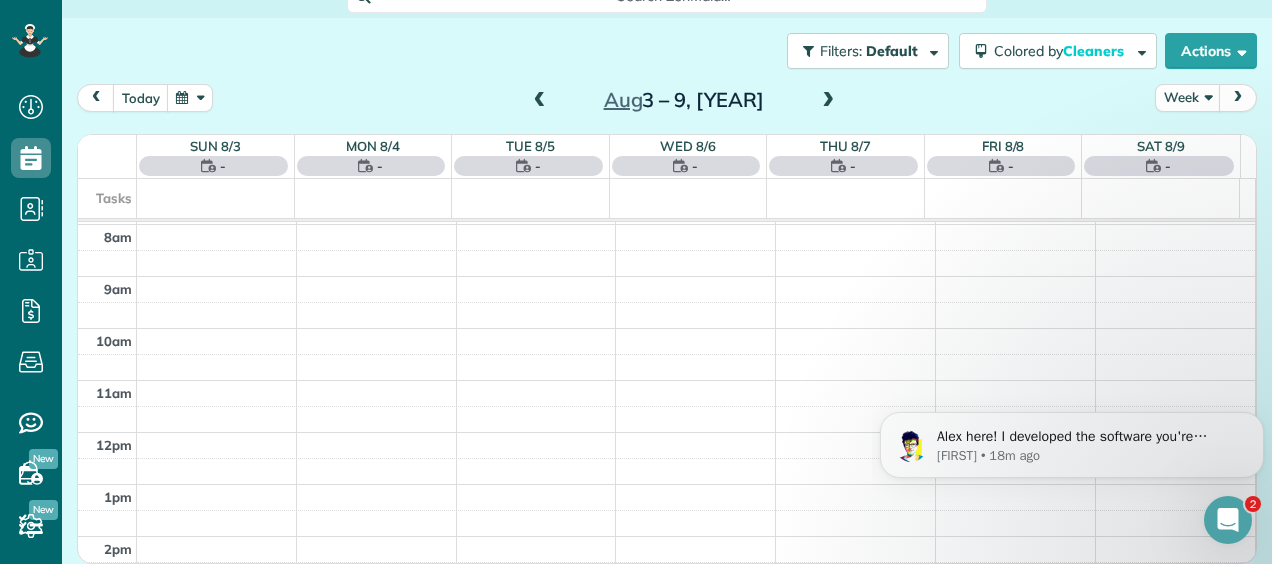 scroll, scrollTop: 361, scrollLeft: 0, axis: vertical 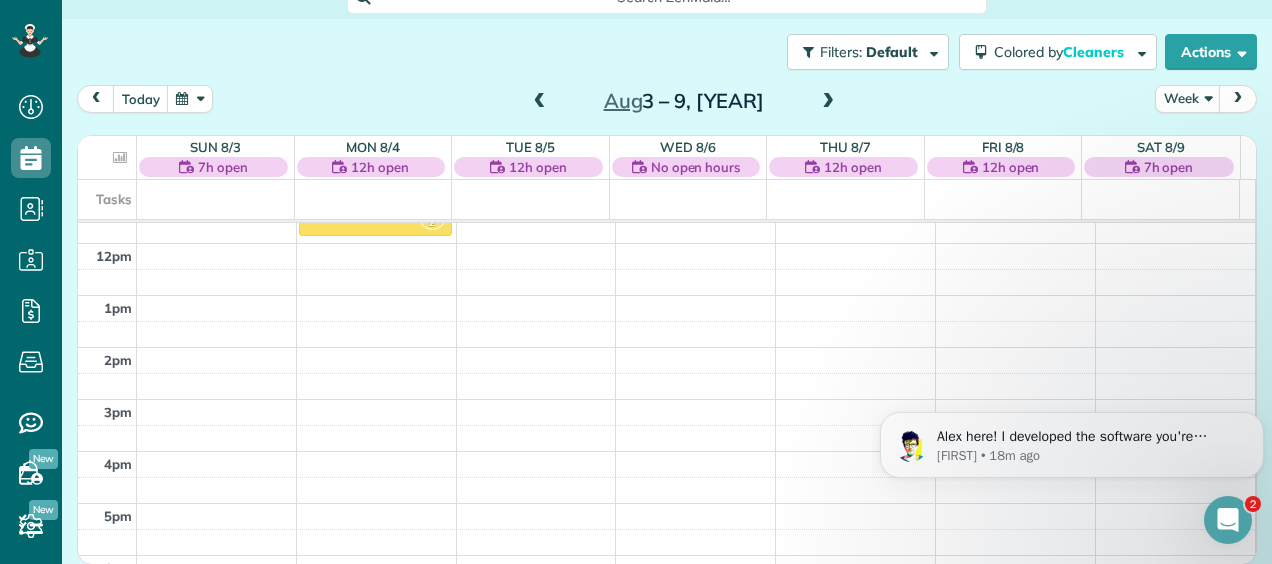 click on "12am 1am 2am 3am 4am 5am 6am 7am 8am 9am 10am 11am 12pm 1pm 2pm 3pm 4pm 5pm 6pm 7pm 8pm 9pm 10pm 11pm JR 2 9:00 - 12:00 [FIRST] [LAST] - [COMPANY] ([AREA_CODE]) [PHONE] [NUMBER] [STREET], ?, [STATE] [POSTAL_CODE]" at bounding box center [666, 243] 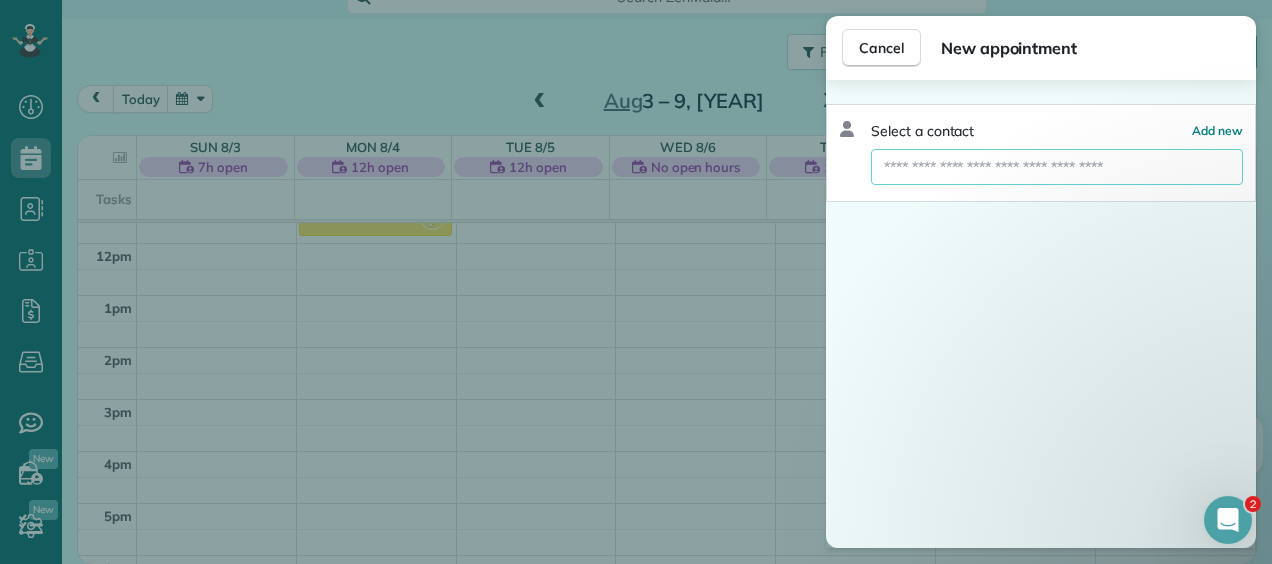 click at bounding box center [1057, 167] 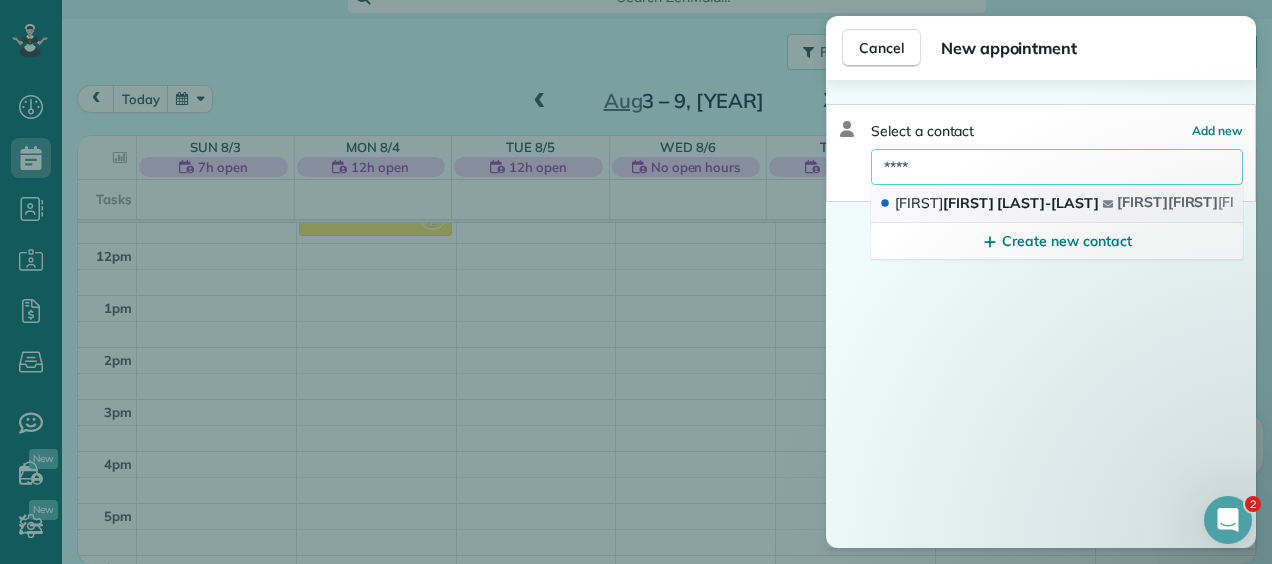 type on "****" 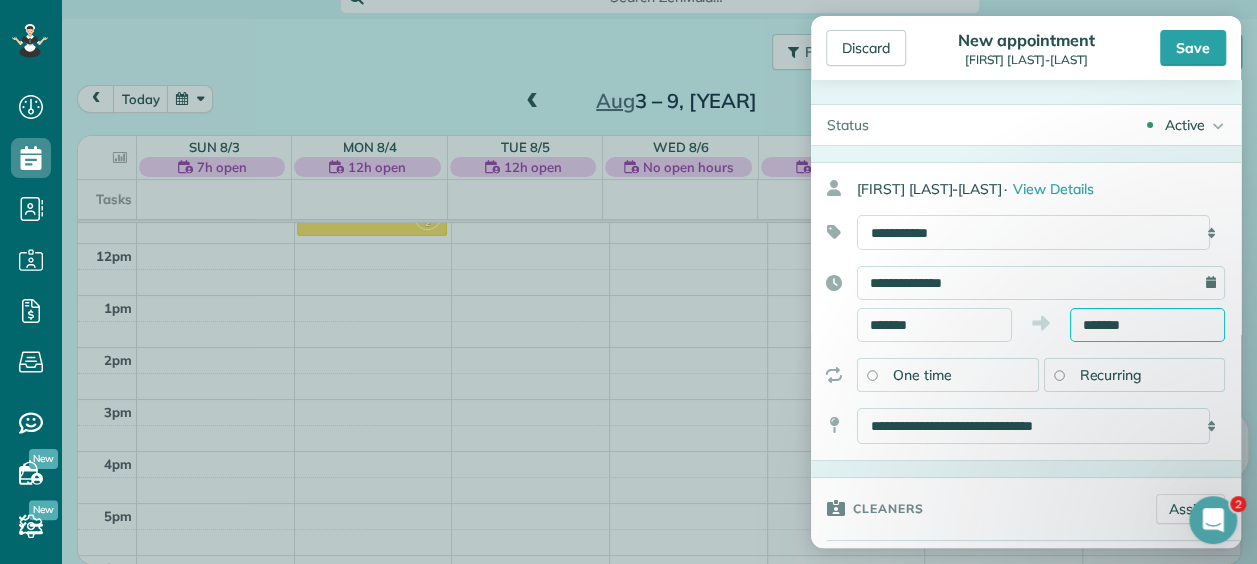 click on "*******" at bounding box center (1147, 325) 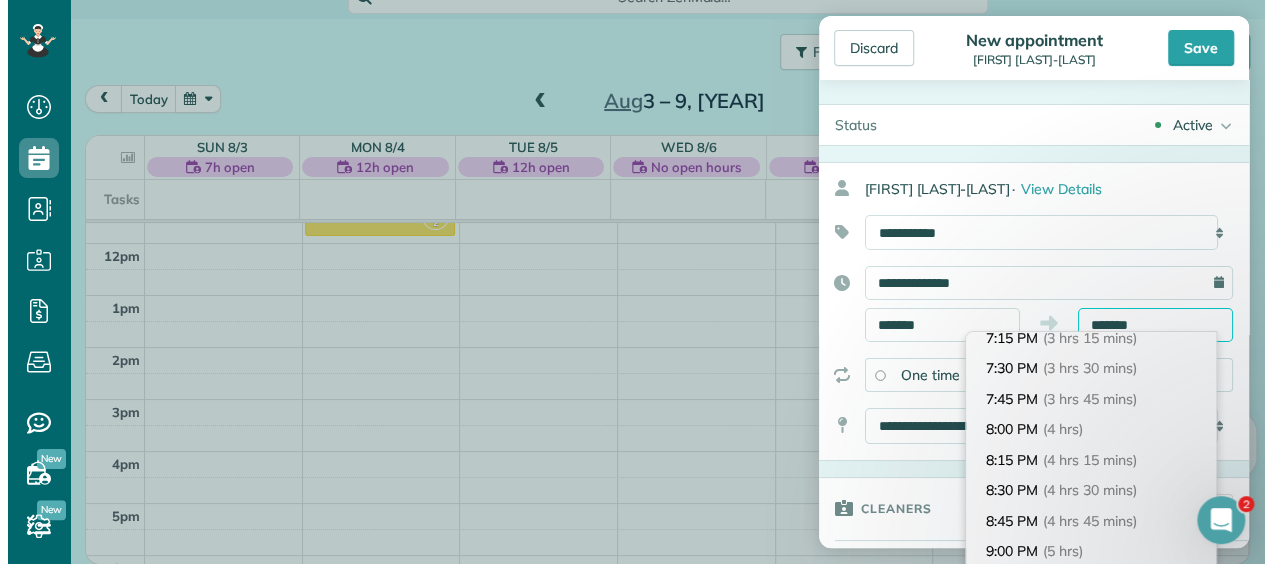 scroll, scrollTop: 407, scrollLeft: 0, axis: vertical 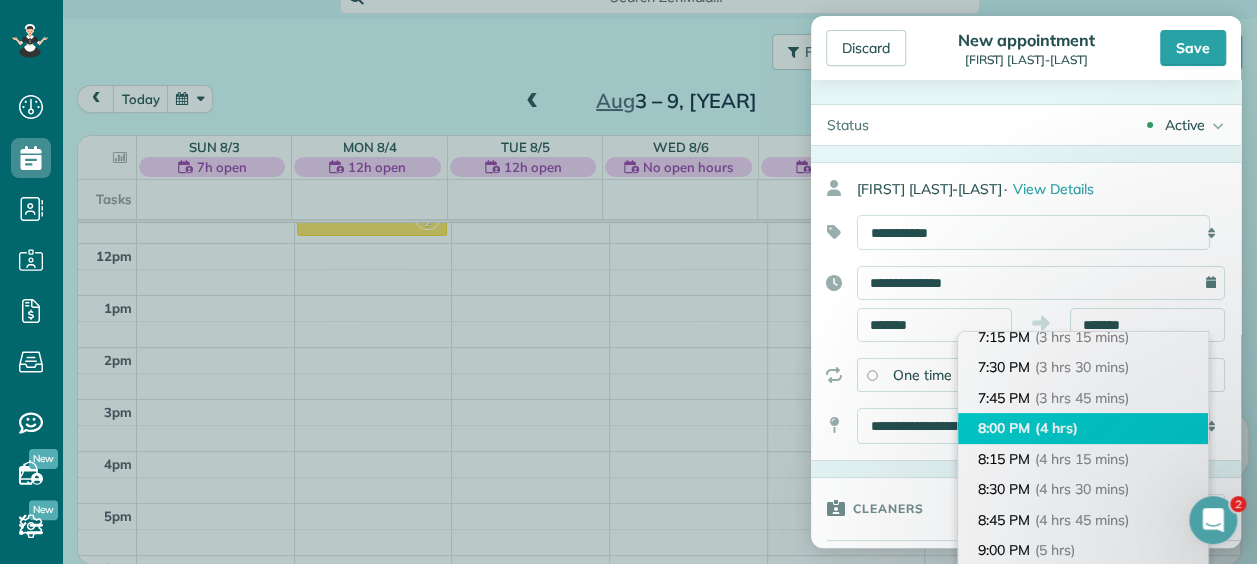 type on "*******" 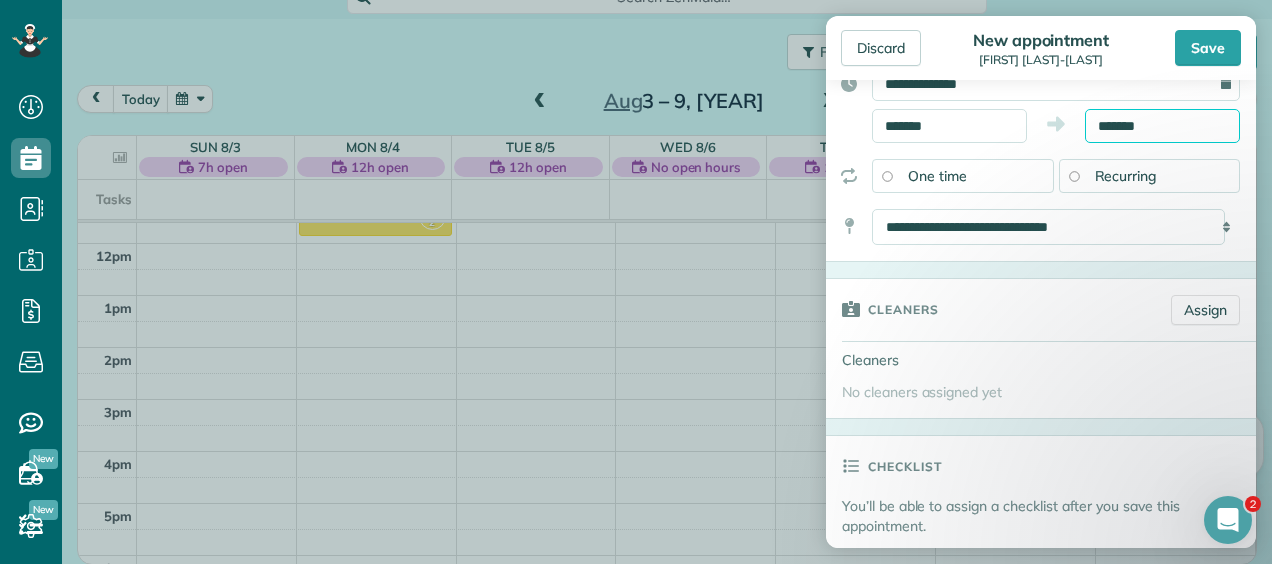 scroll, scrollTop: 200, scrollLeft: 0, axis: vertical 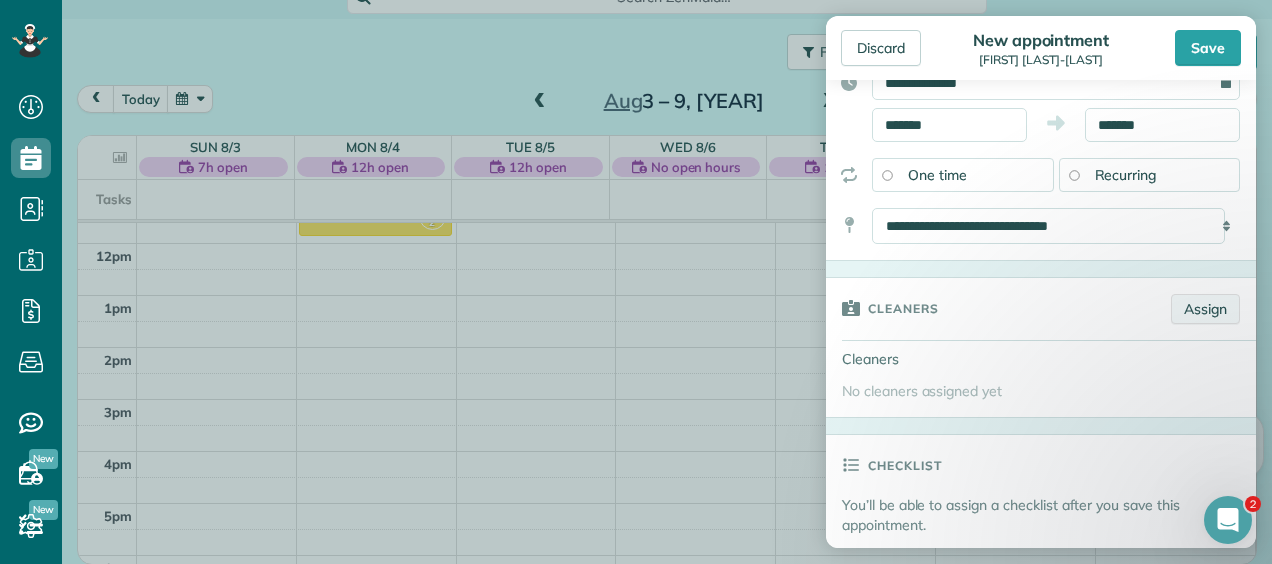 click on "Assign" at bounding box center (1205, 309) 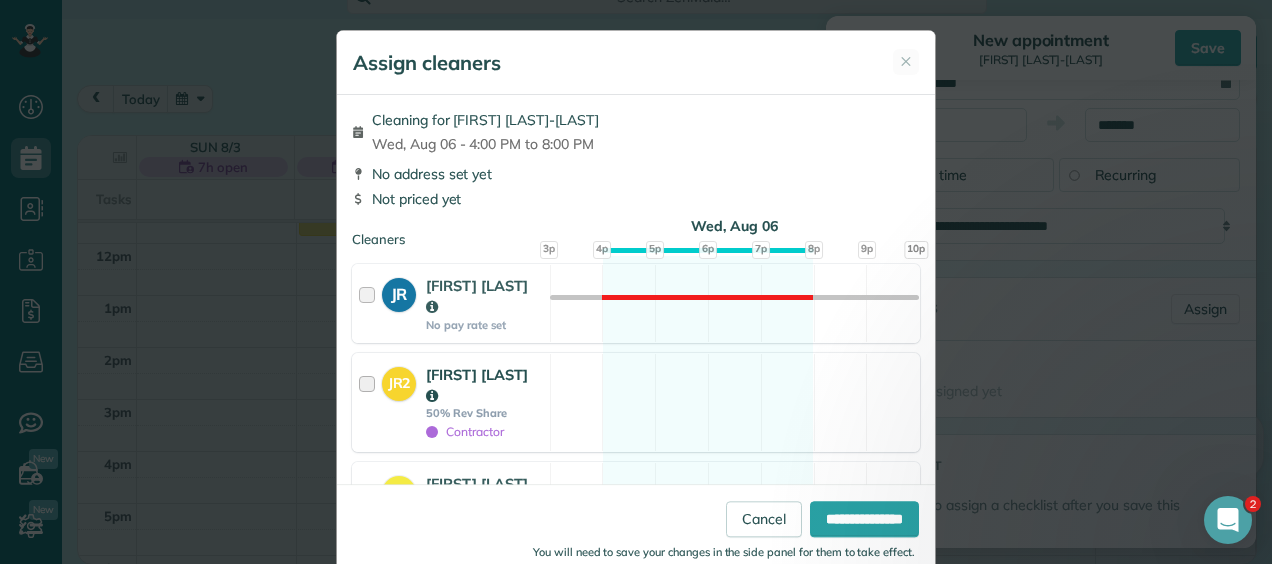 click at bounding box center (370, 402) 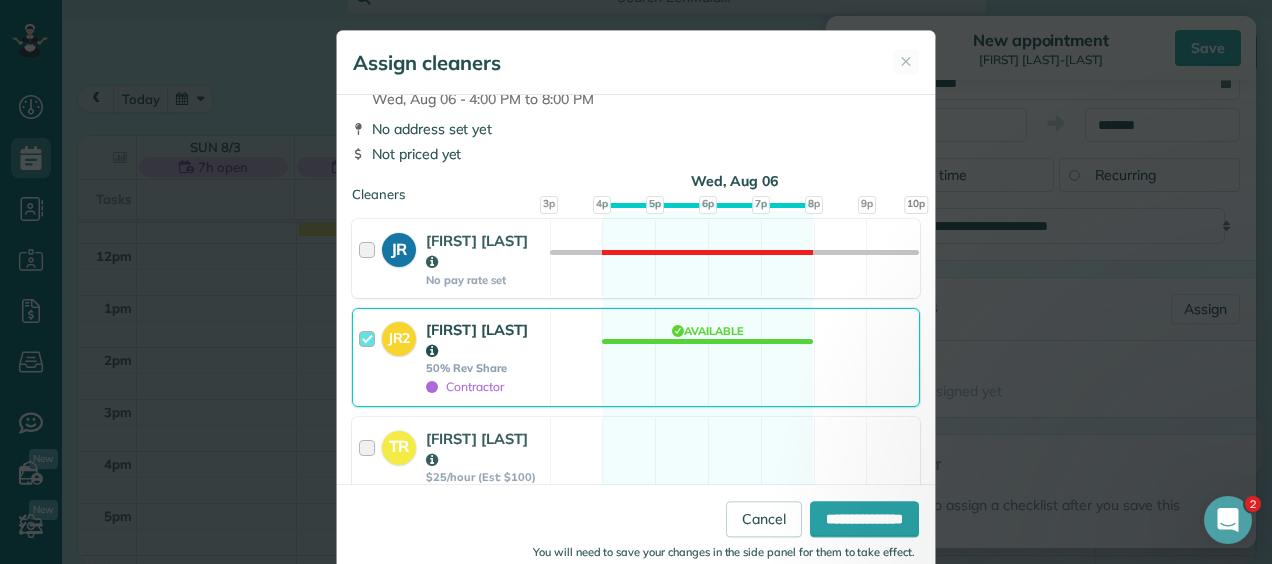 scroll, scrollTop: 40, scrollLeft: 0, axis: vertical 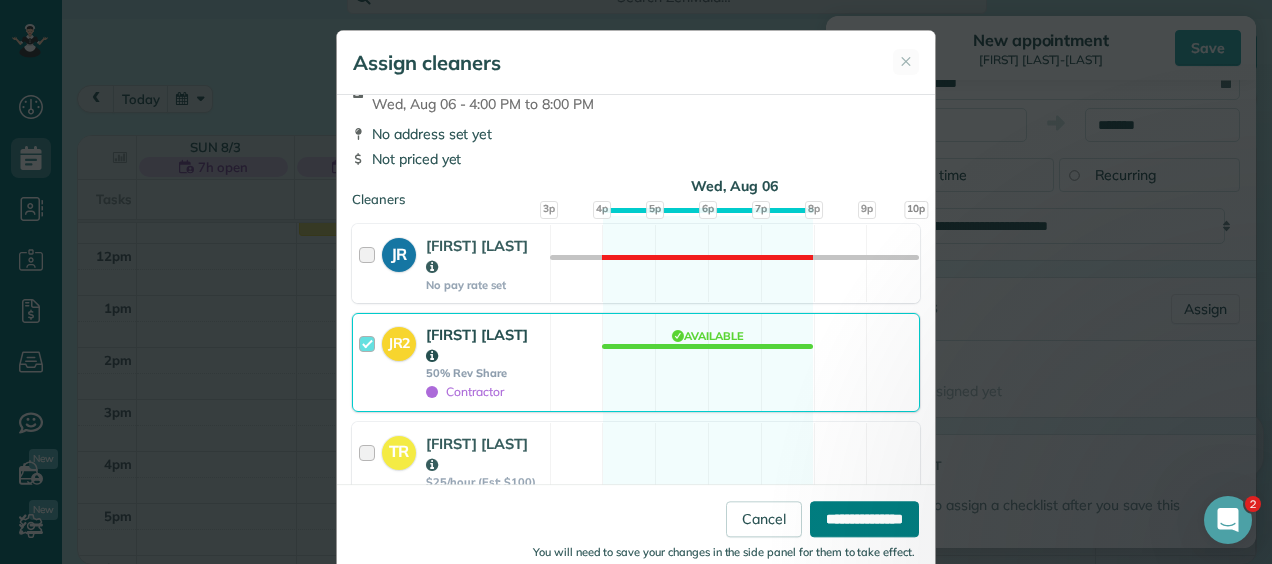 click on "**********" at bounding box center [864, 519] 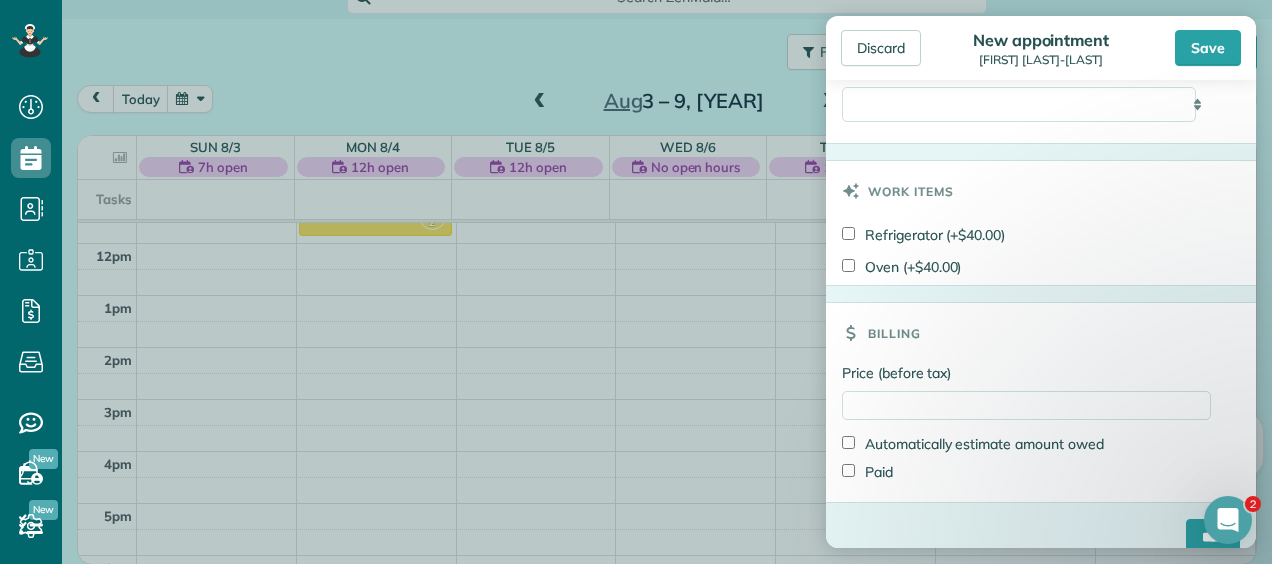 scroll, scrollTop: 1176, scrollLeft: 0, axis: vertical 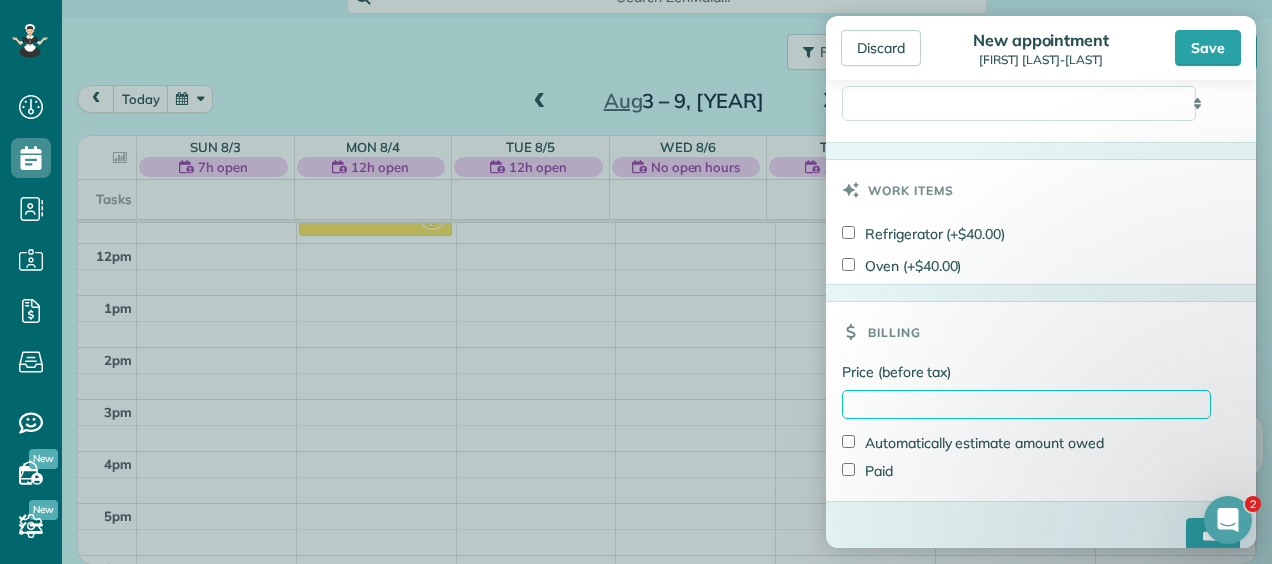 click on "Price (before tax)" at bounding box center (1026, 404) 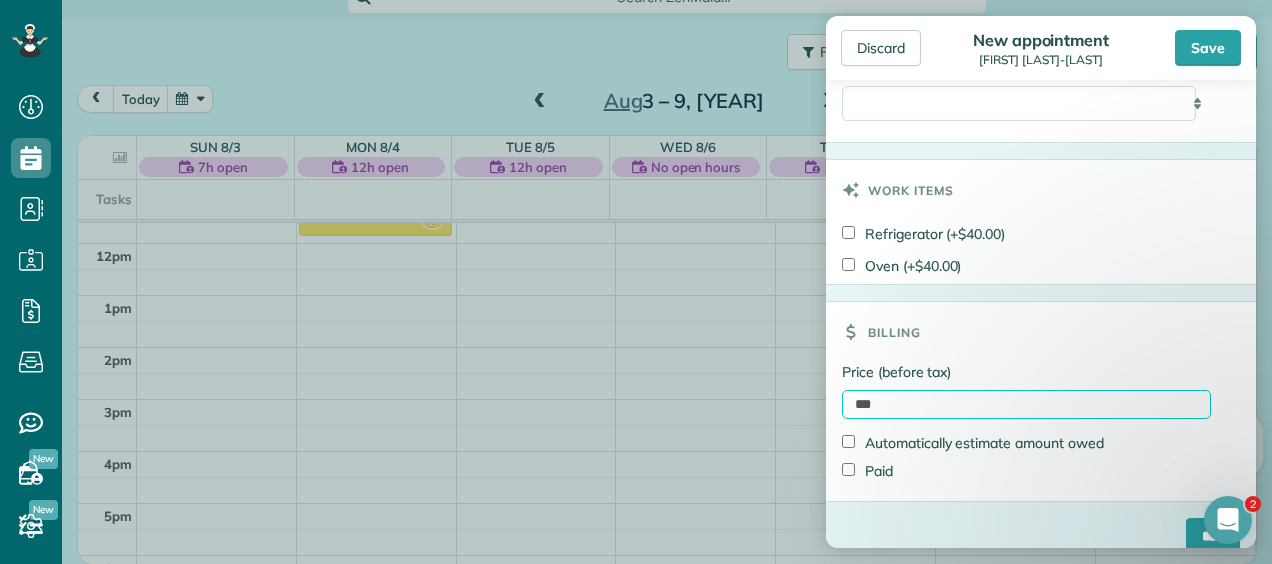 type on "***" 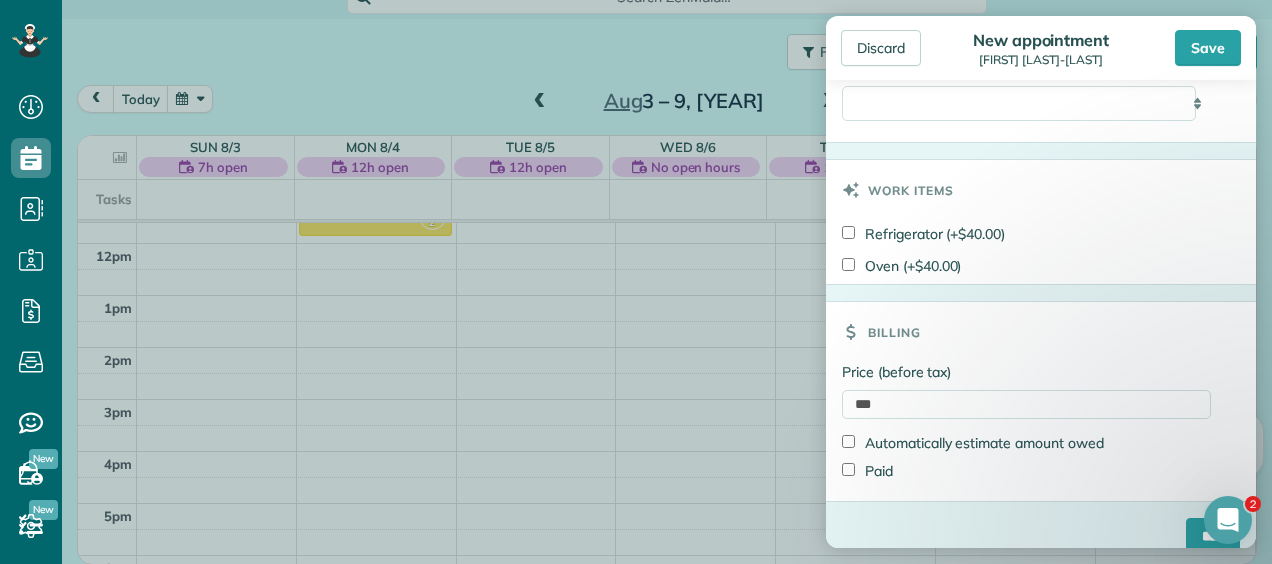 click on "Price (before tax)" at bounding box center [1026, 372] 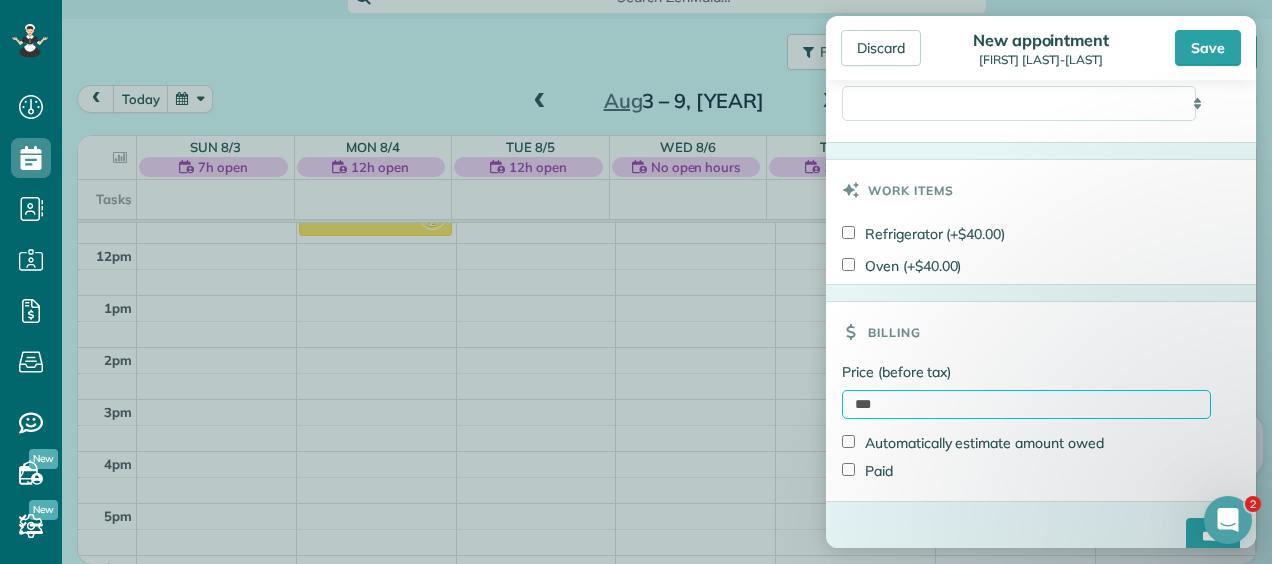 click on "***" at bounding box center [1026, 404] 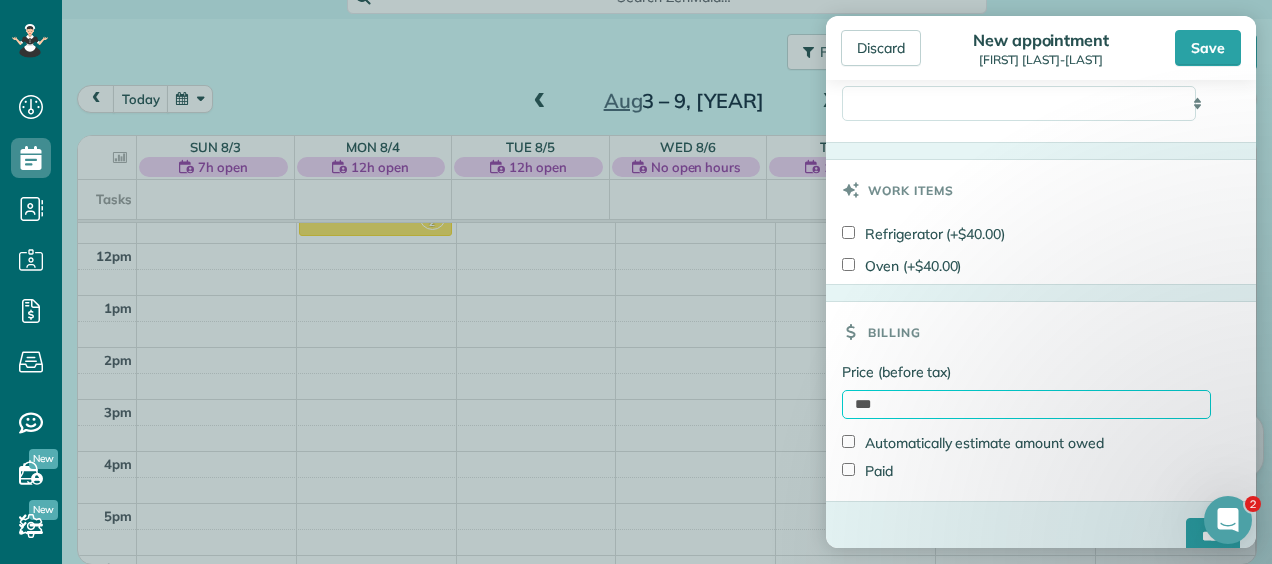 scroll, scrollTop: 1194, scrollLeft: 0, axis: vertical 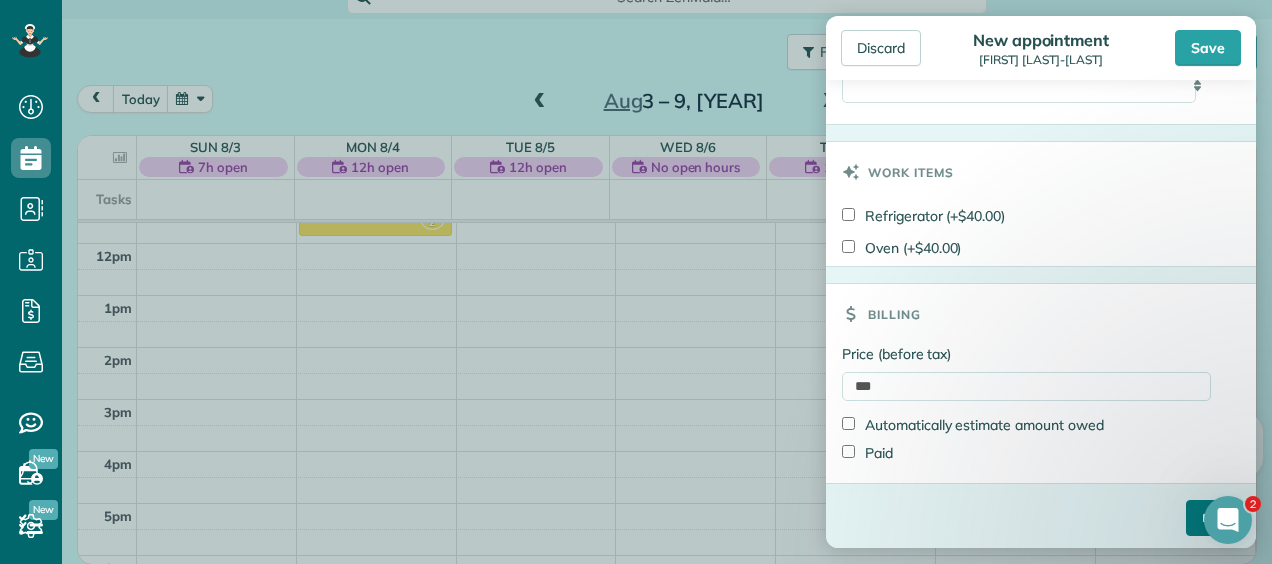 click on "****" at bounding box center (1213, 518) 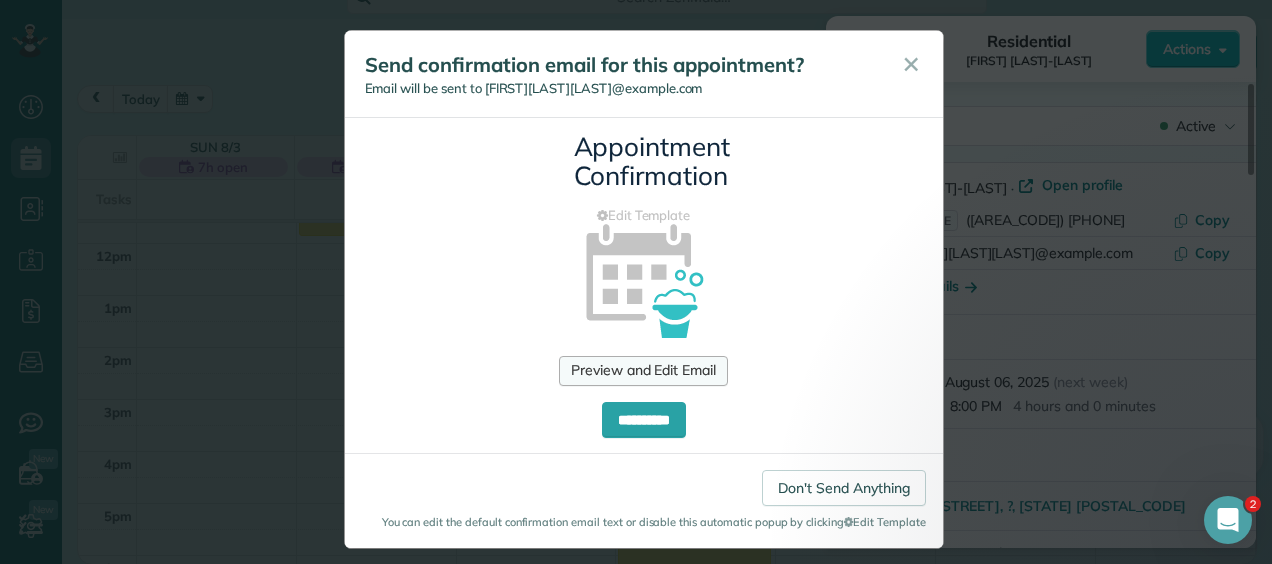 click on "Preview and Edit Email" at bounding box center (643, 371) 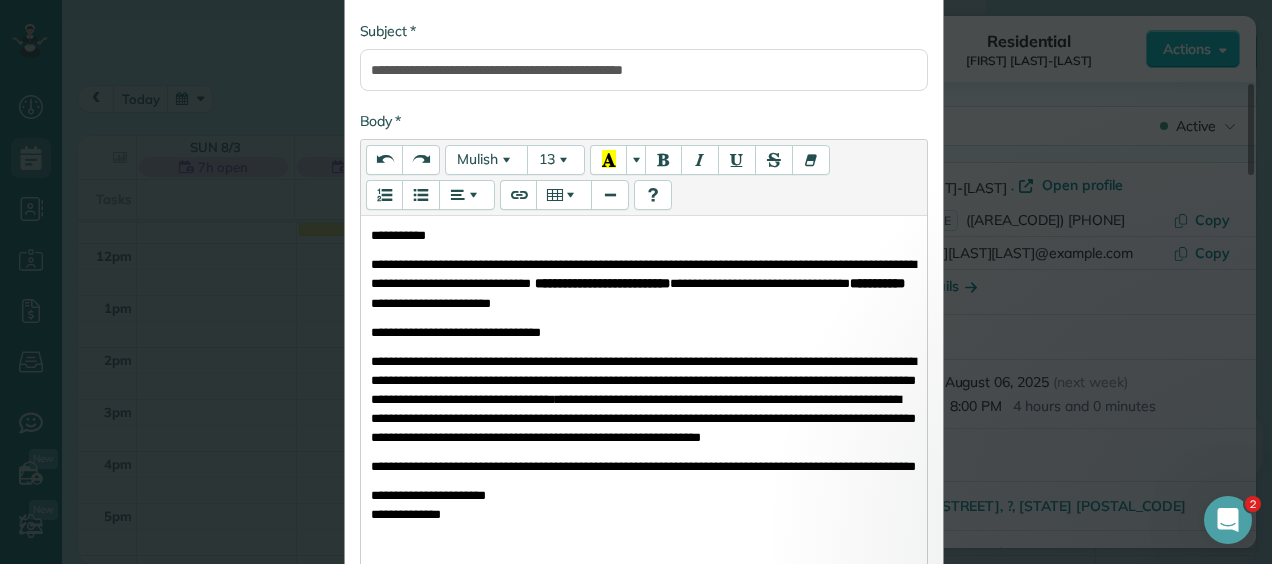 scroll, scrollTop: 393, scrollLeft: 0, axis: vertical 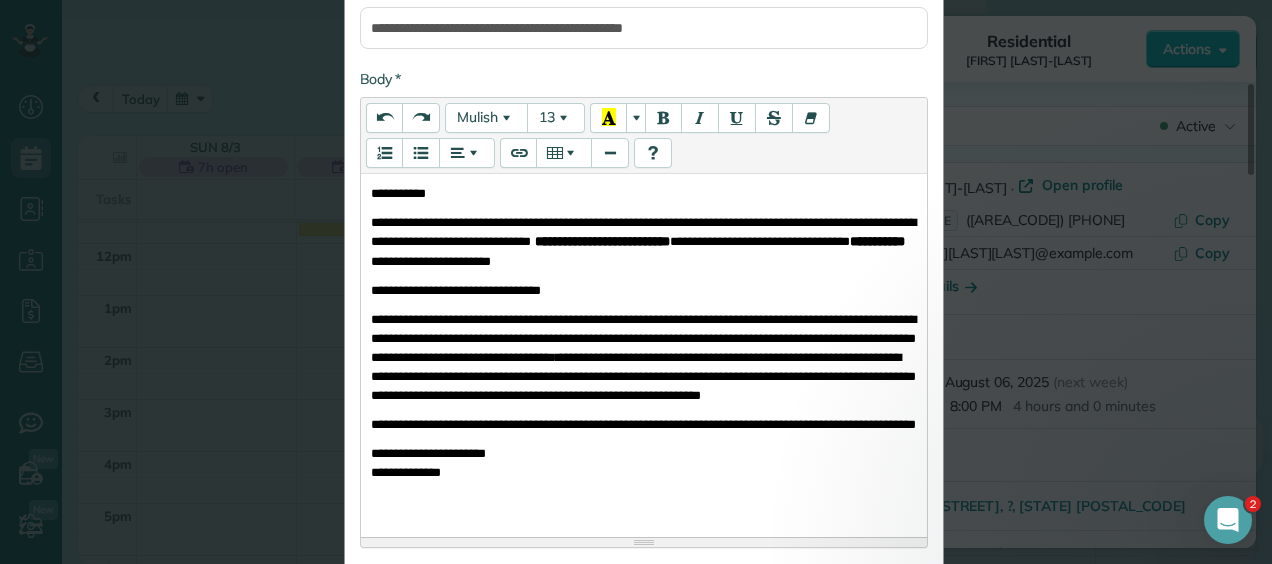 click on "**********" at bounding box center (456, 290) 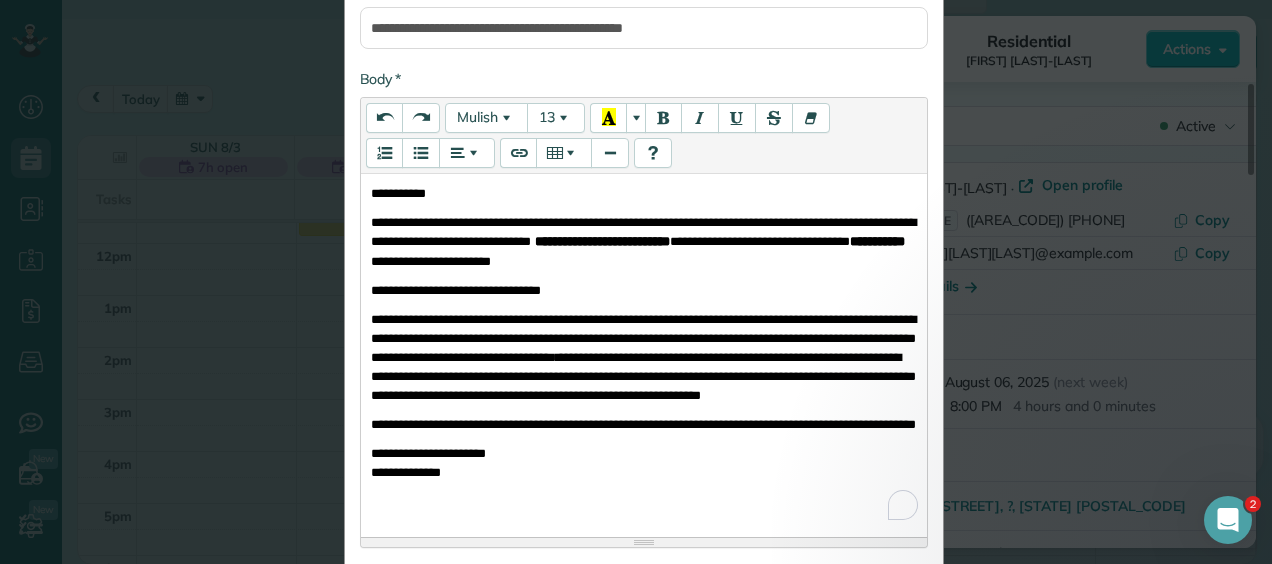 type 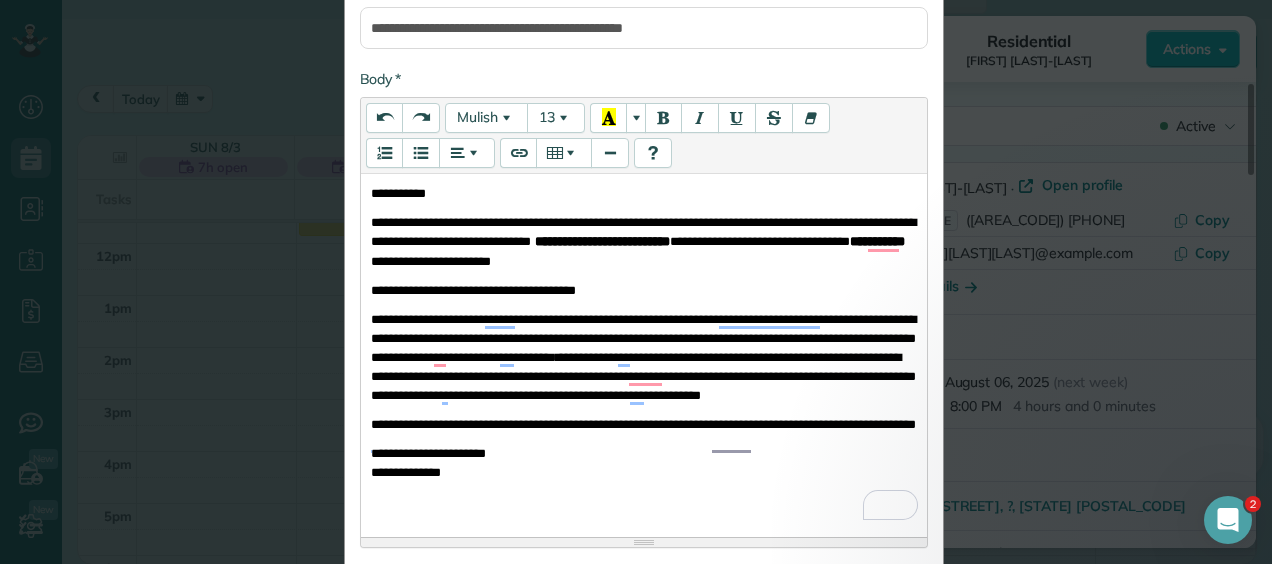 click on "**********" at bounding box center [643, 357] 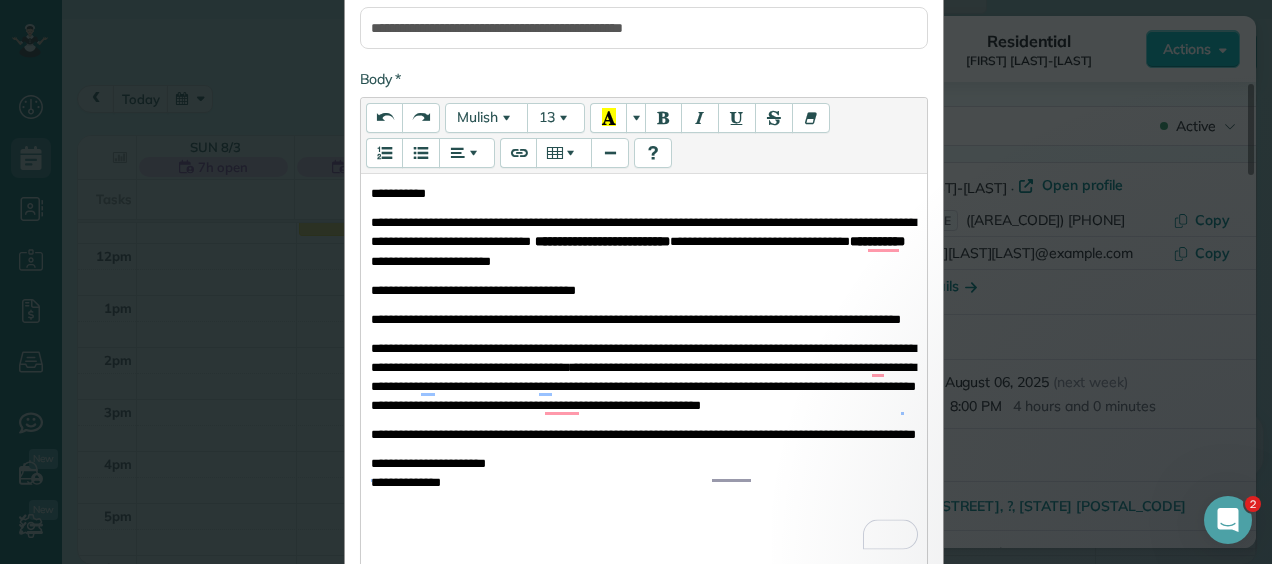 click on "**********" at bounding box center (643, 386) 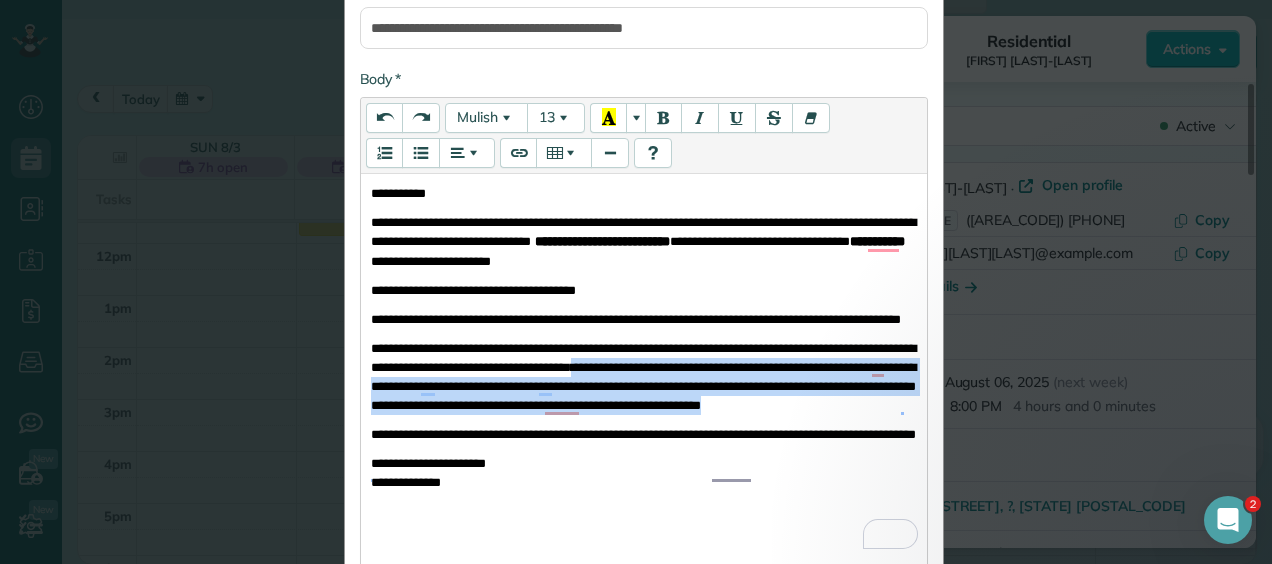 drag, startPoint x: 747, startPoint y: 390, endPoint x: 752, endPoint y: 434, distance: 44.28318 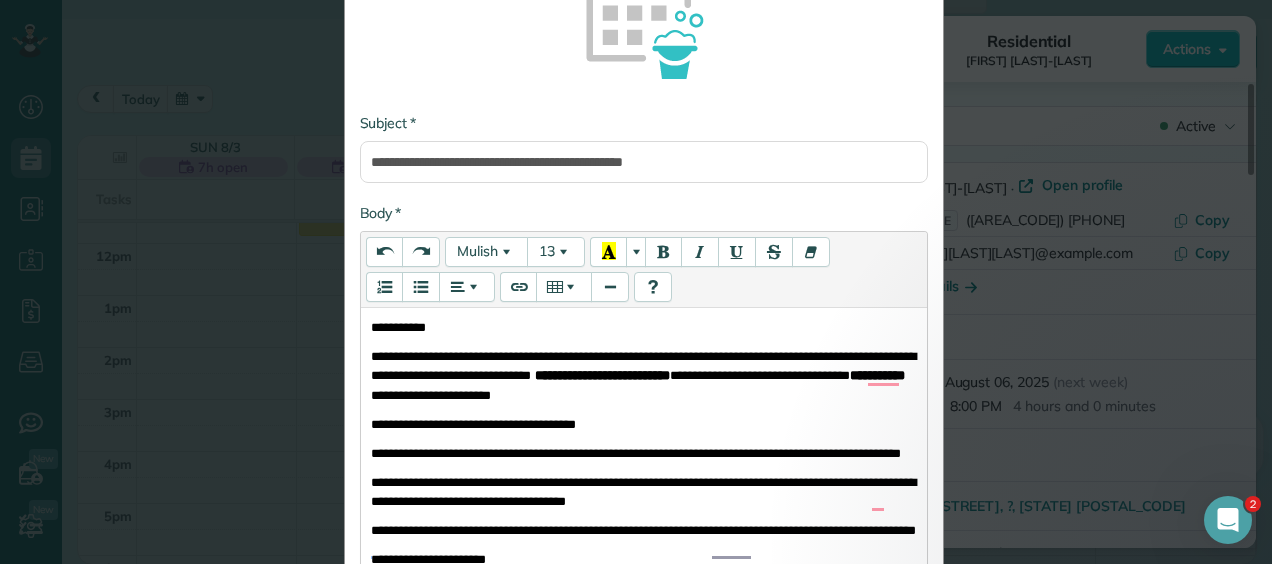 scroll, scrollTop: 258, scrollLeft: 0, axis: vertical 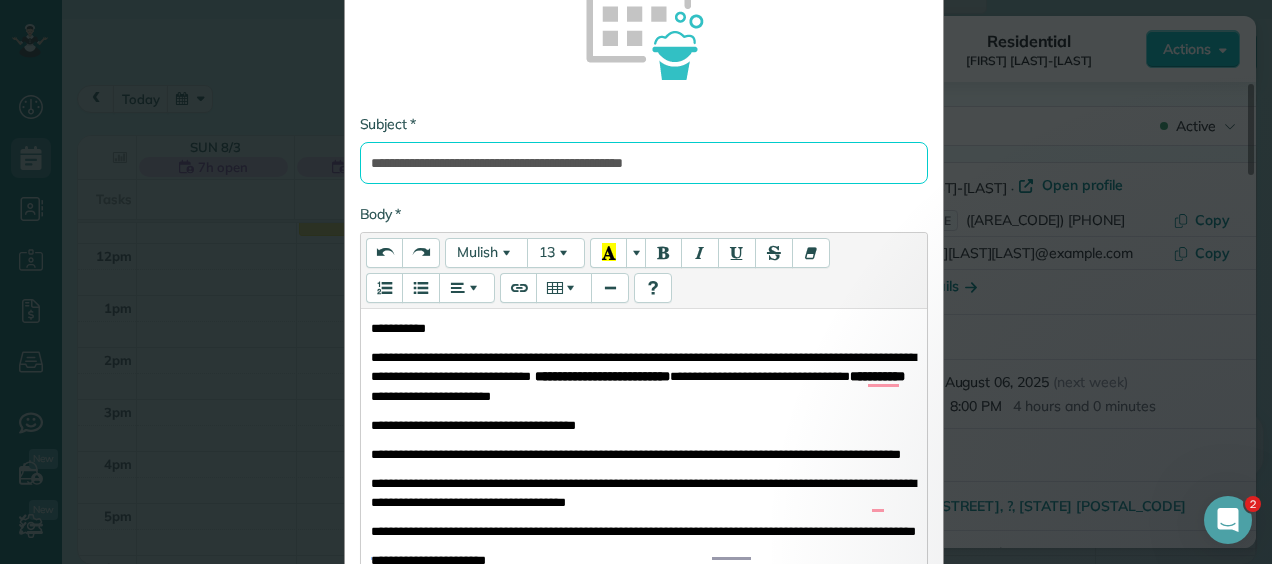 click on "**********" at bounding box center [644, 163] 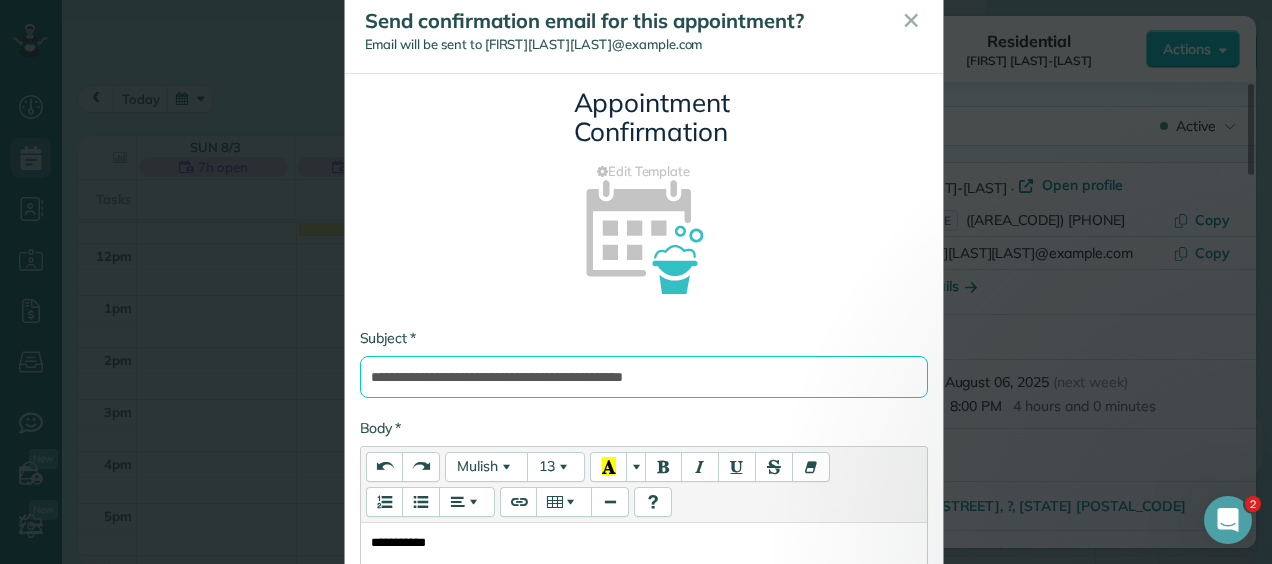 scroll, scrollTop: 0, scrollLeft: 0, axis: both 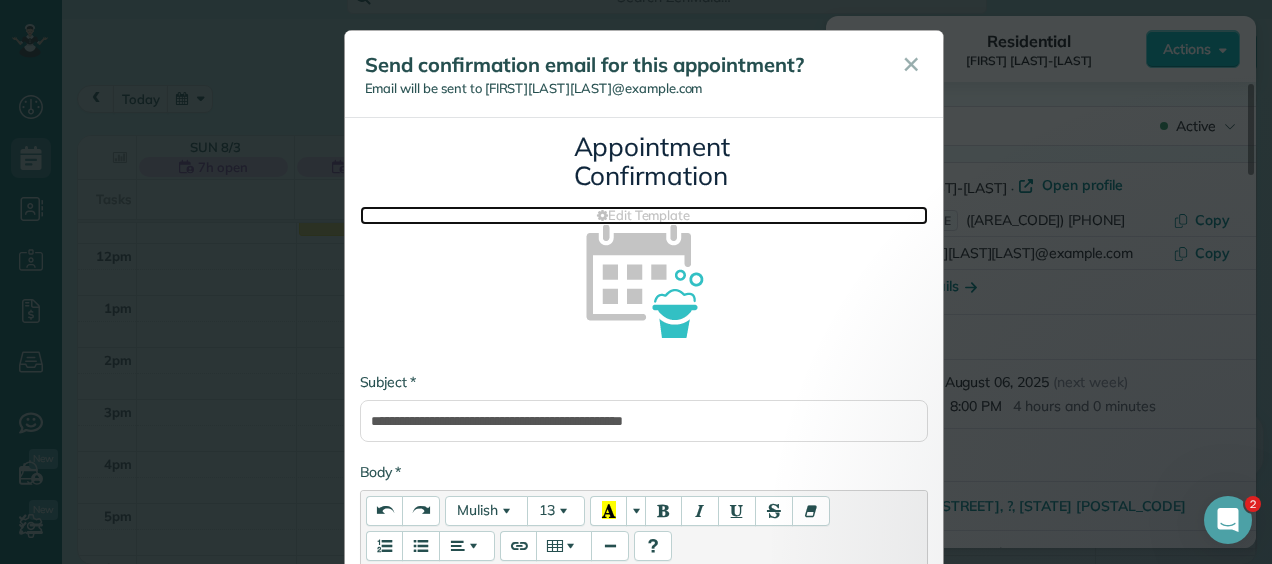 click on "Edit Template" at bounding box center [644, 215] 